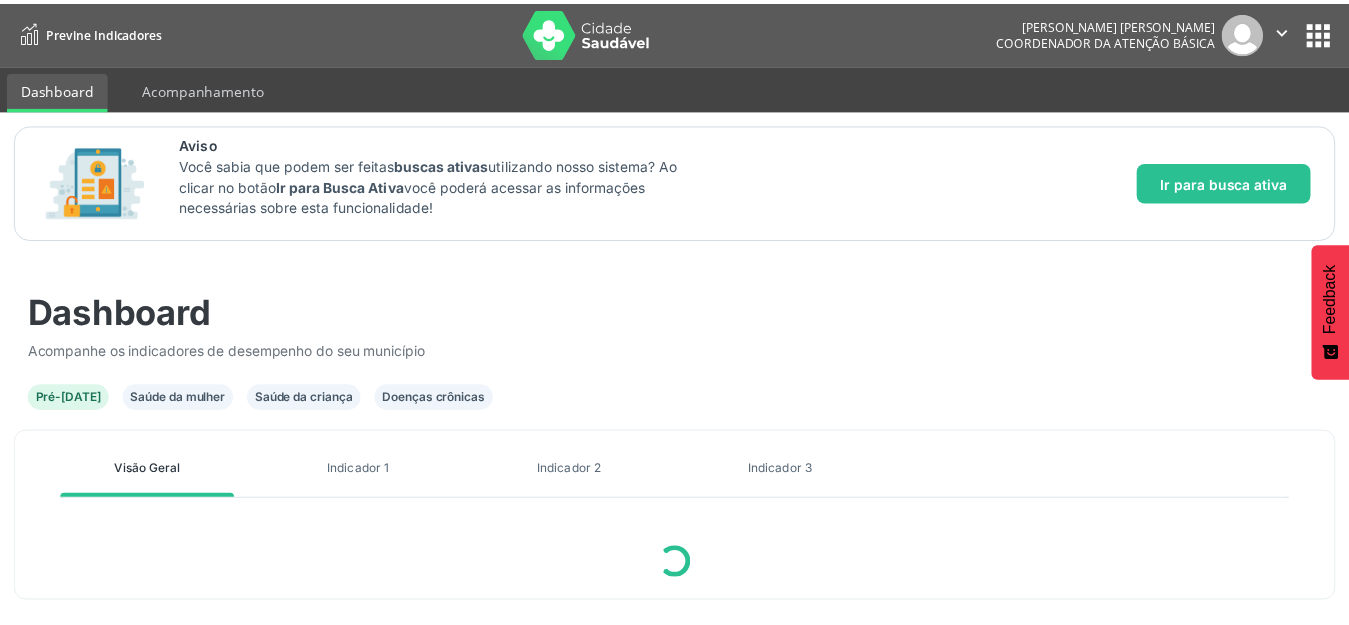 scroll, scrollTop: 0, scrollLeft: 0, axis: both 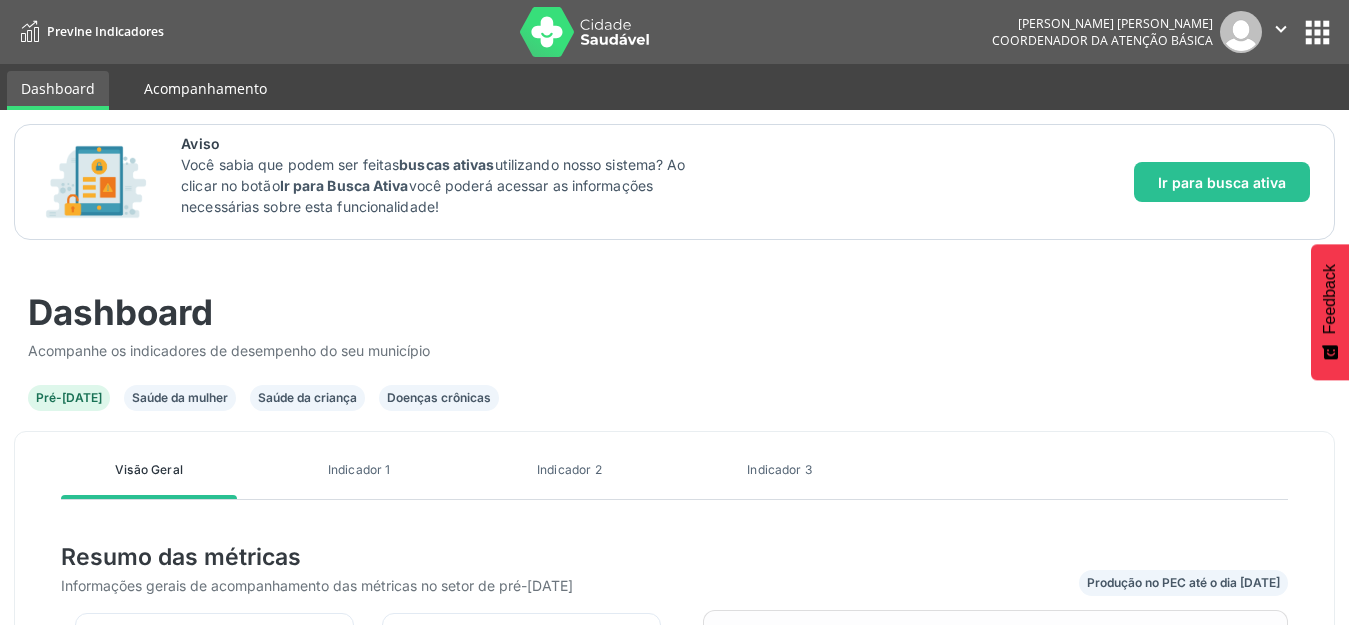 click on "Acompanhamento" at bounding box center [205, 88] 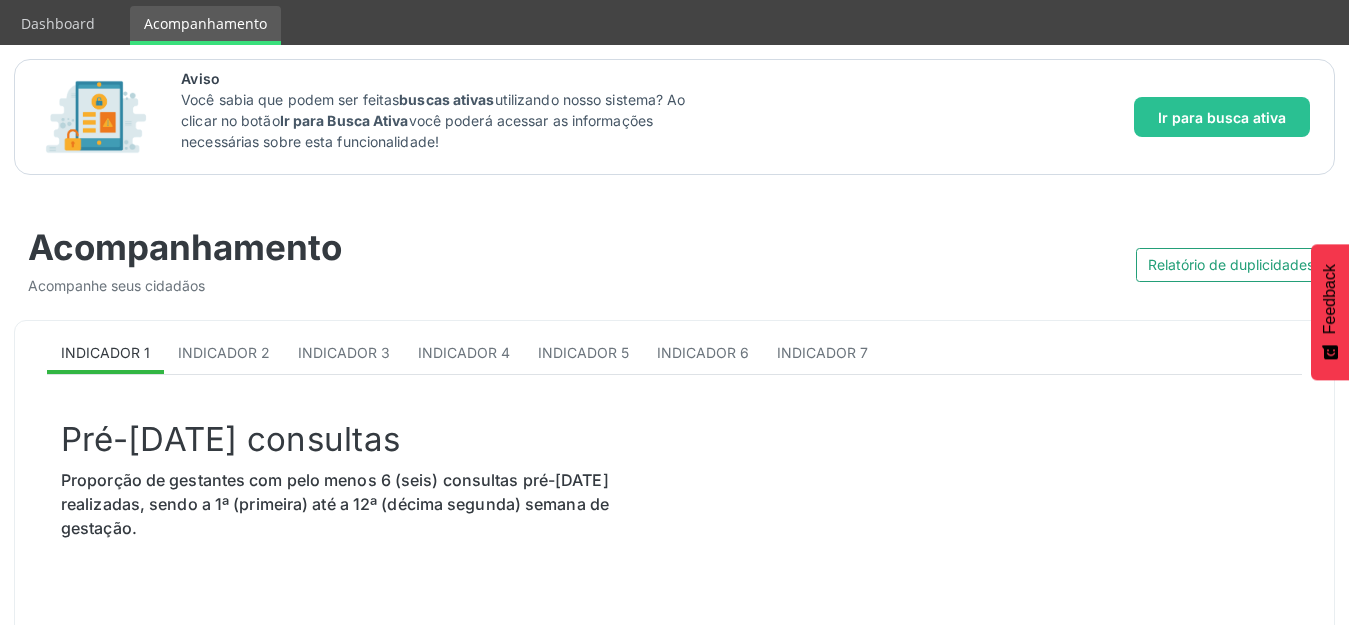 scroll, scrollTop: 100, scrollLeft: 0, axis: vertical 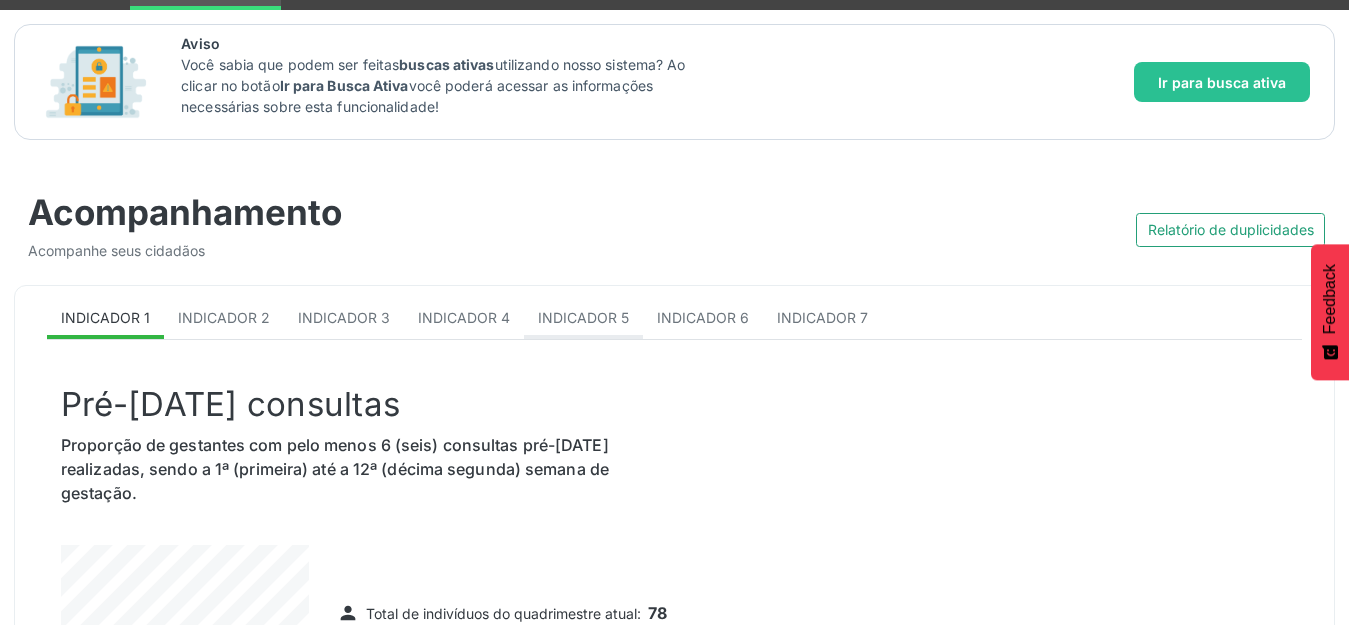 click on "Indicador 5" at bounding box center [583, 317] 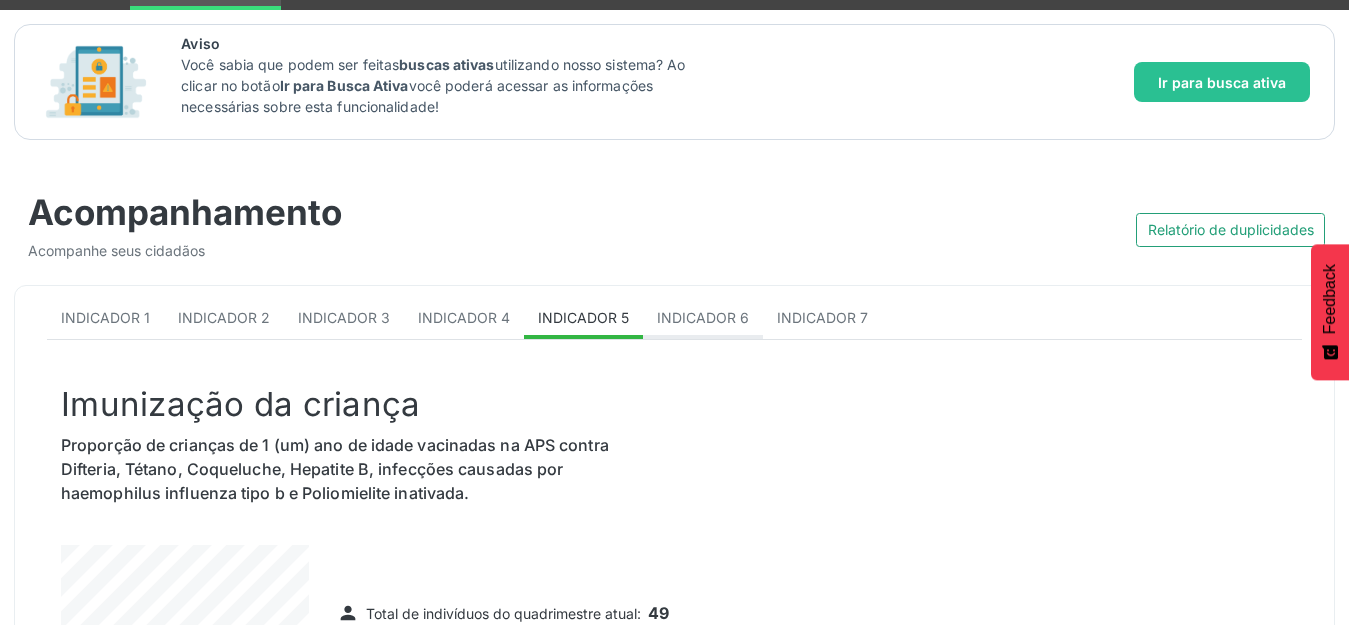 click on "Indicador 6" at bounding box center (703, 317) 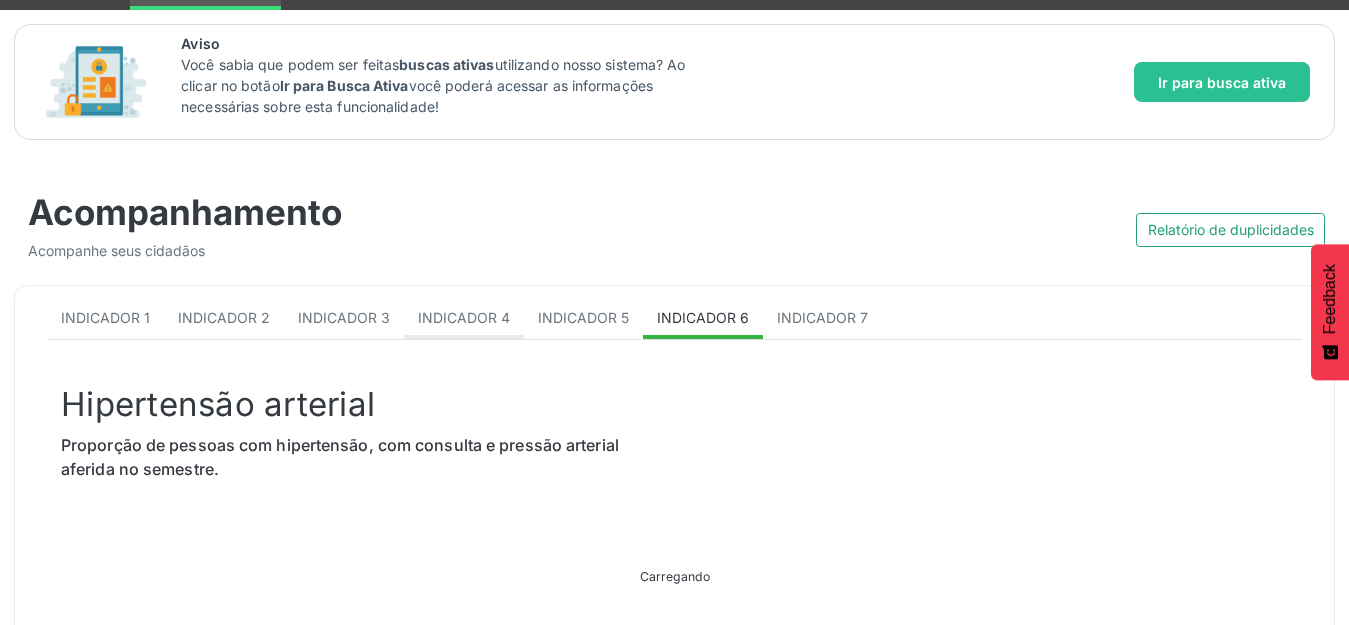 click on "Indicador 4" at bounding box center (464, 317) 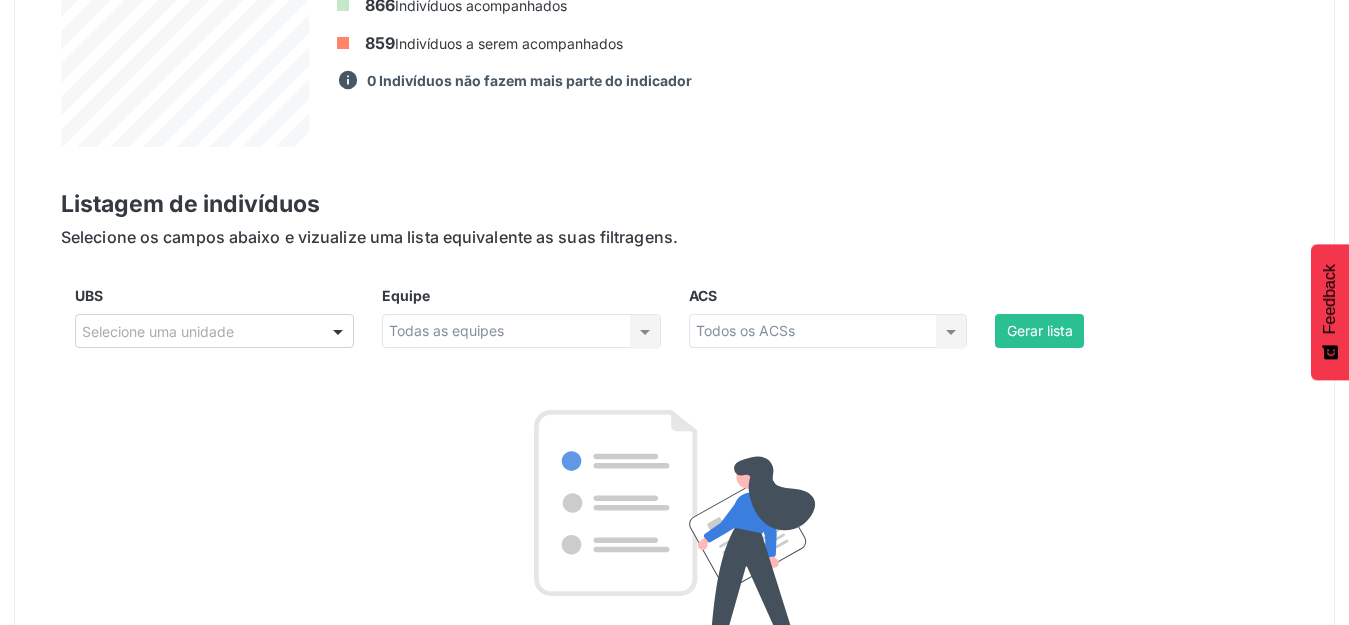 scroll, scrollTop: 700, scrollLeft: 0, axis: vertical 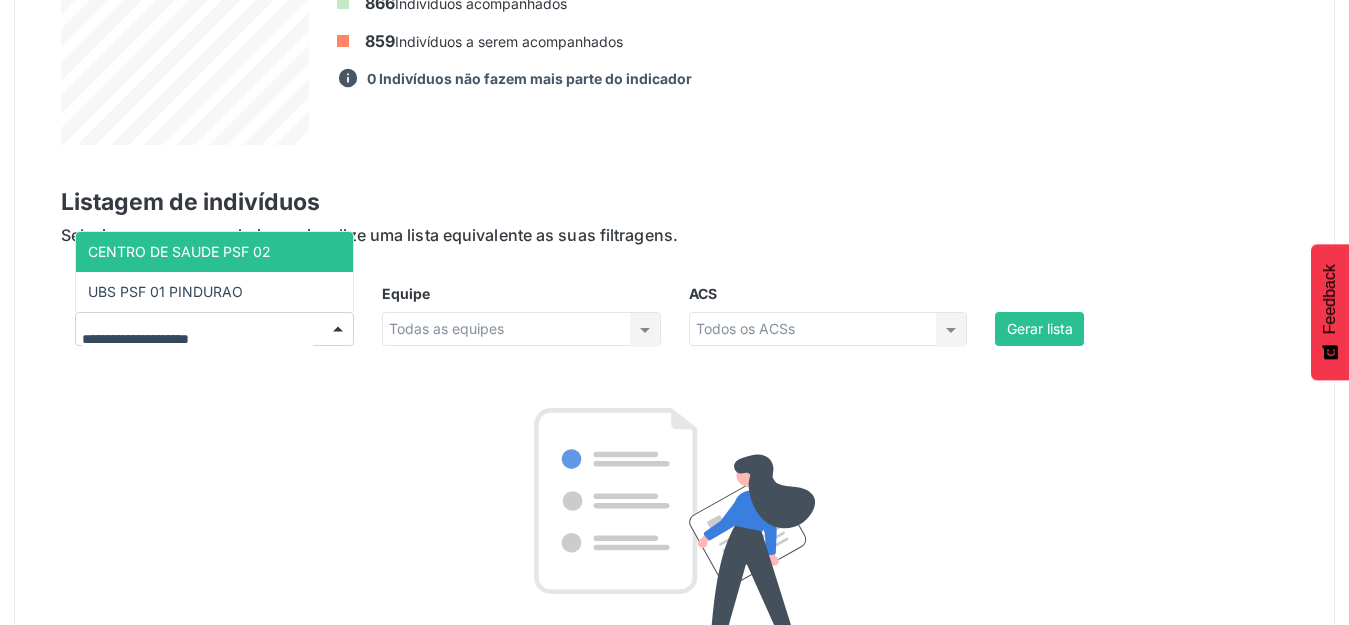 click on "CENTRO DE SAUDE PSF 02   UBS PSF 01 PINDURAO
Nenhum resultado encontrado para: "   "
Não há nenhuma opção para ser exibida." at bounding box center (214, 329) 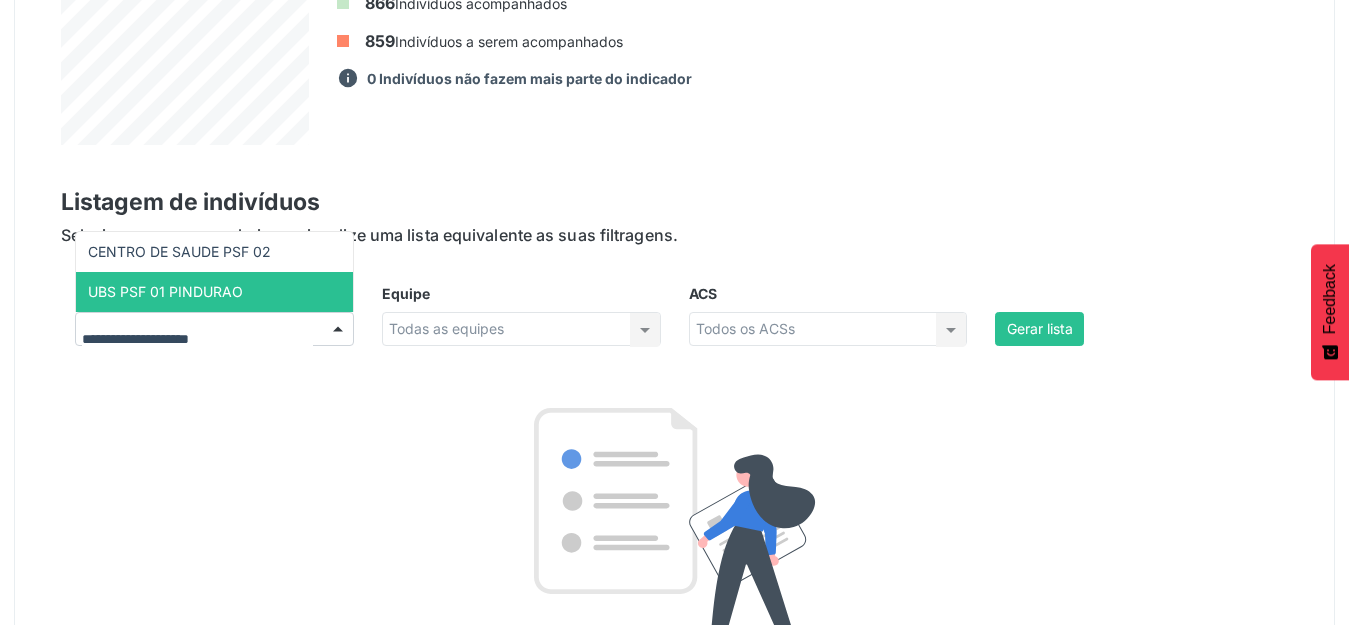 click on "UBS PSF 01 PINDURAO" at bounding box center [165, 291] 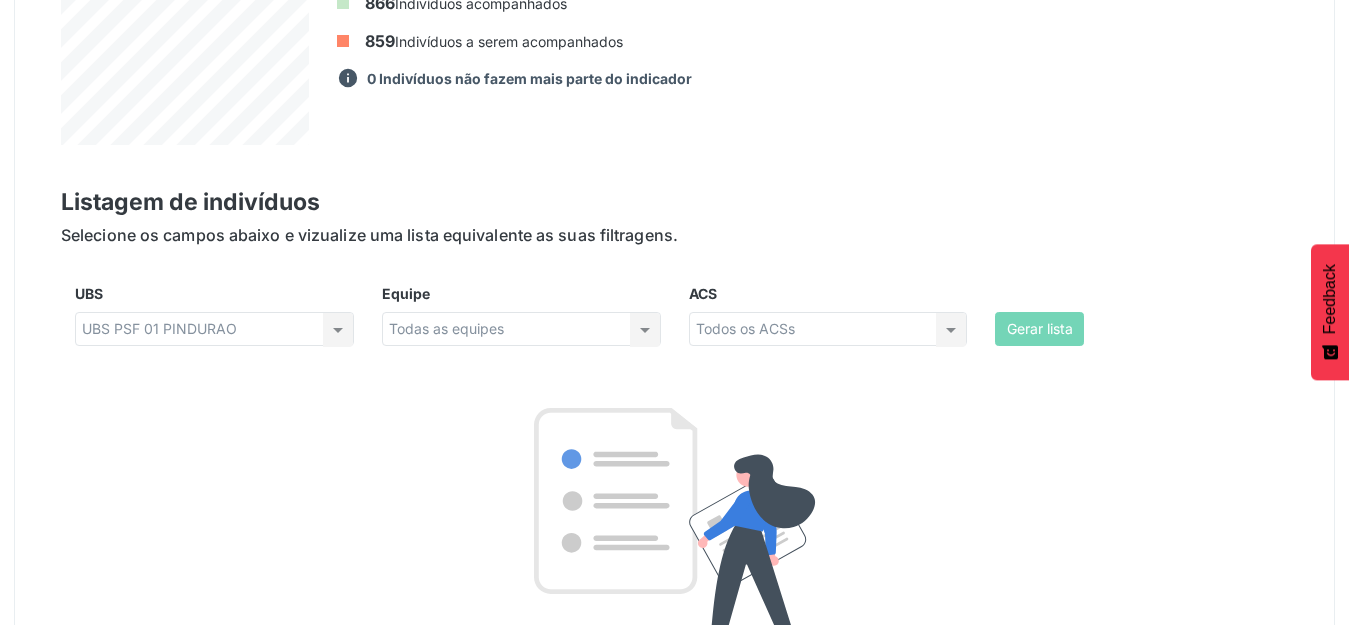 click on "Todas as equipes         Todas as equipes
Nenhum resultado encontrado para: "   "
Não há nenhuma opção para ser exibida." at bounding box center [521, 329] 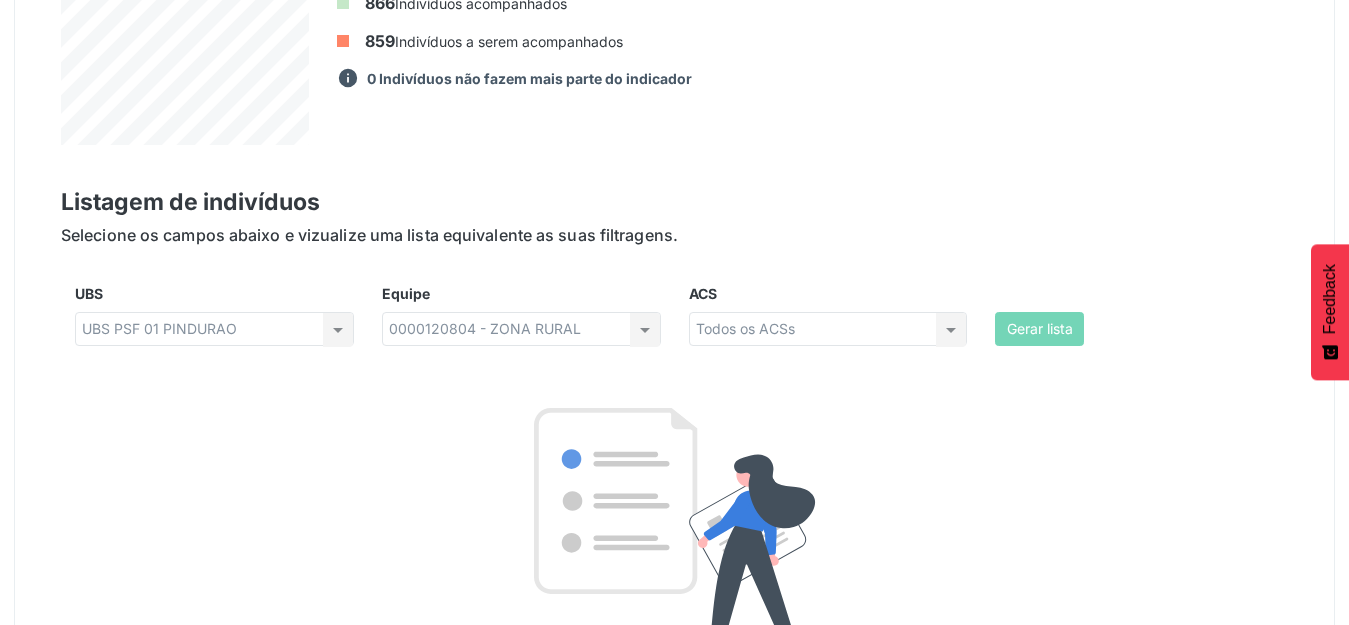 click on "Todos os ACSs         Todos os ACSs   Área descoberta
Nenhum resultado encontrado para: "   "
Não há nenhuma opção para ser exibida." at bounding box center [828, 329] 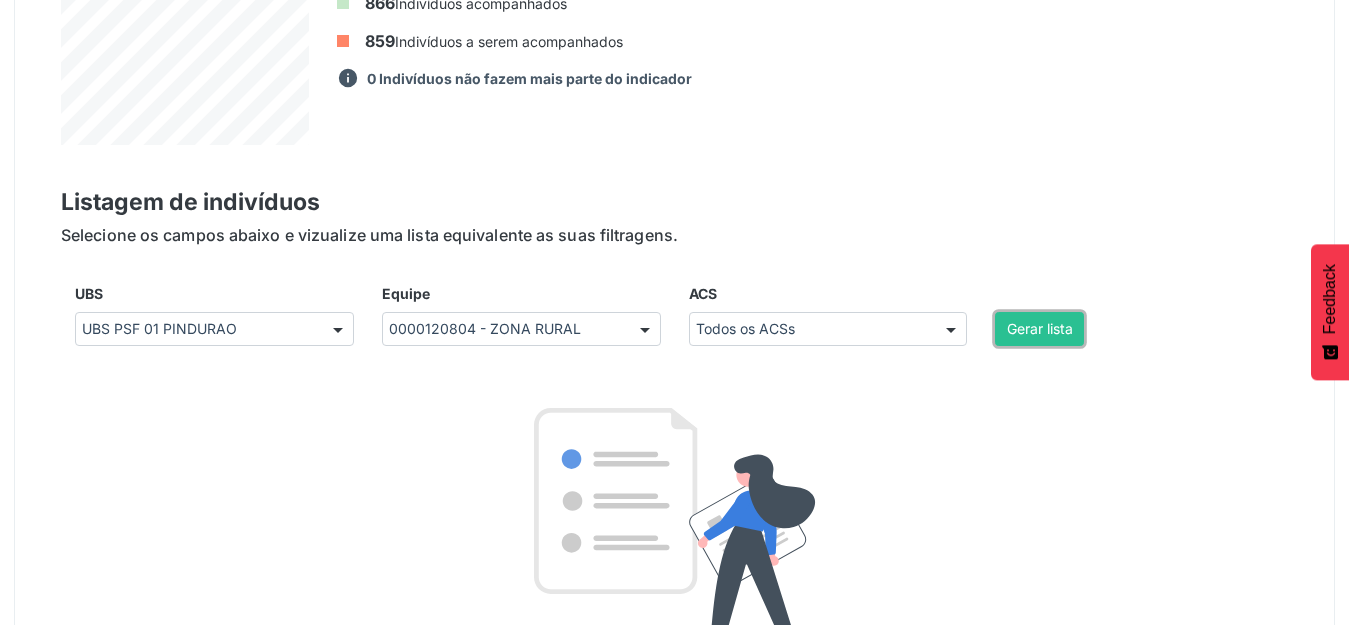 click on "Gerar lista" at bounding box center [1039, 329] 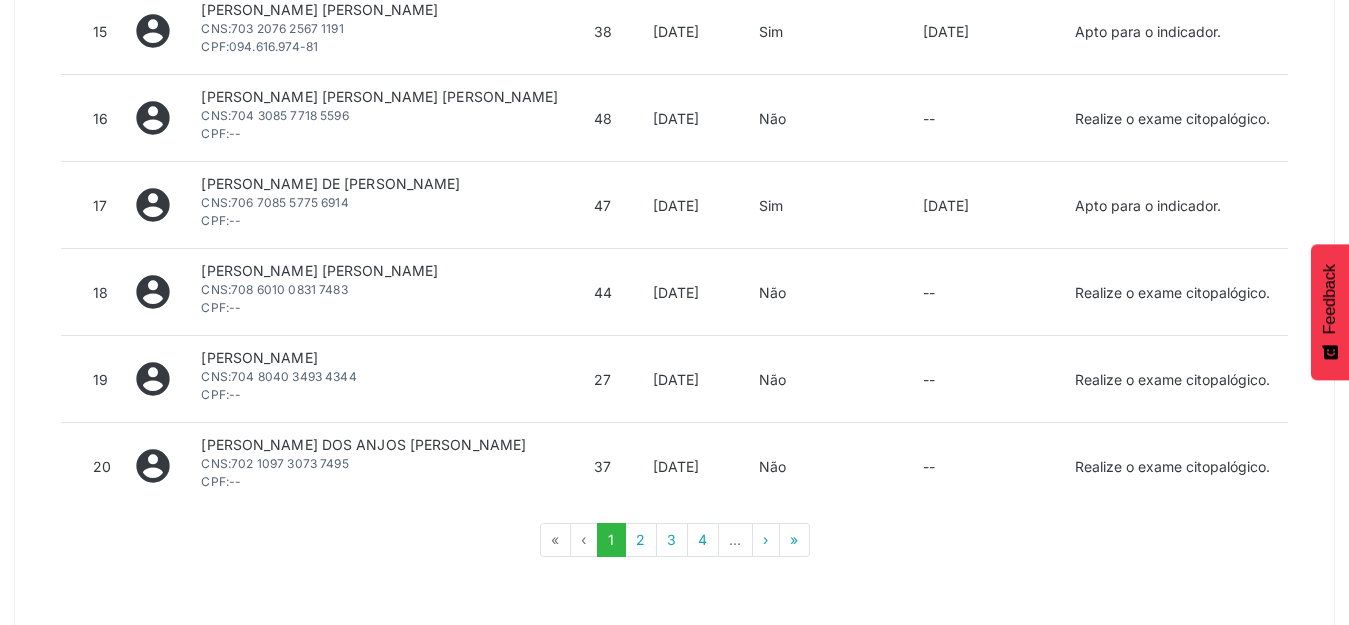 scroll, scrollTop: 2586, scrollLeft: 0, axis: vertical 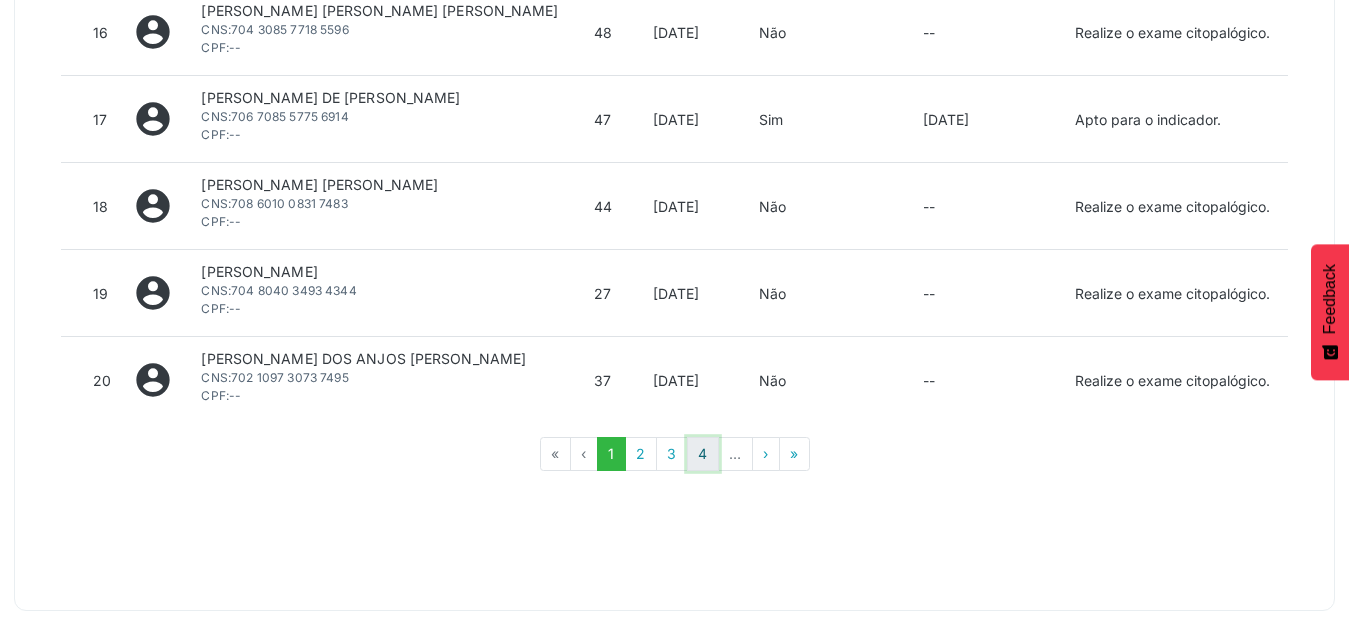 click on "4" at bounding box center (703, 454) 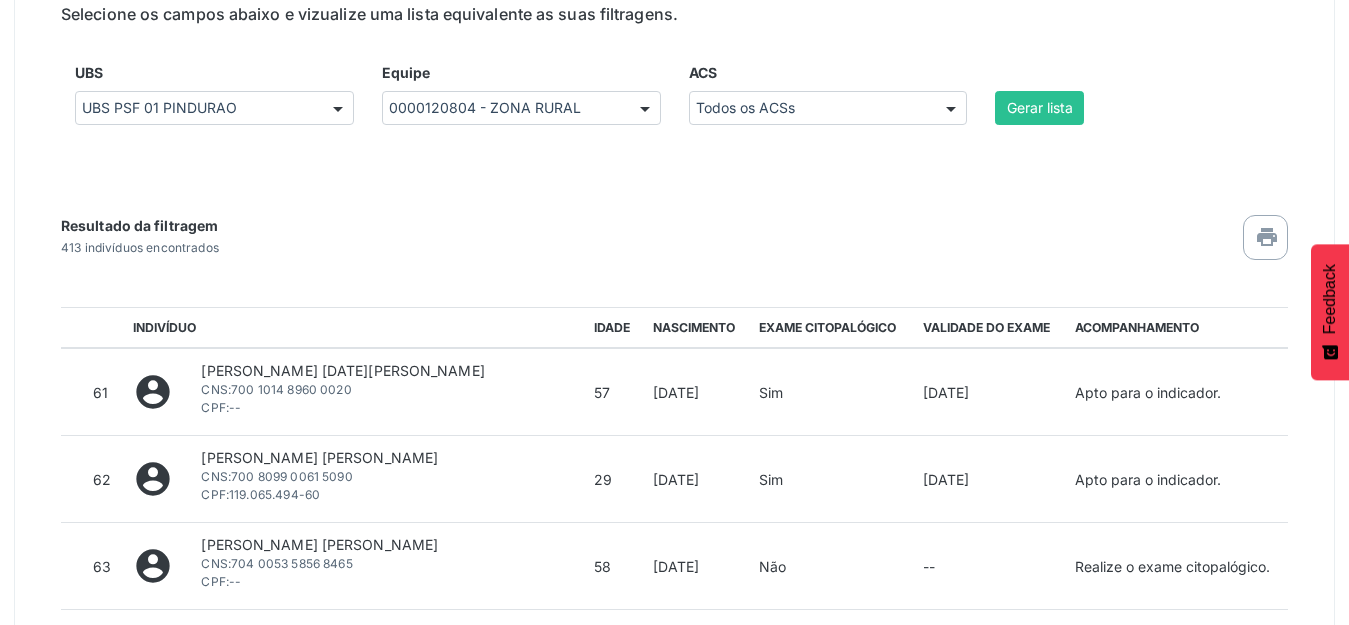 scroll, scrollTop: 2586, scrollLeft: 0, axis: vertical 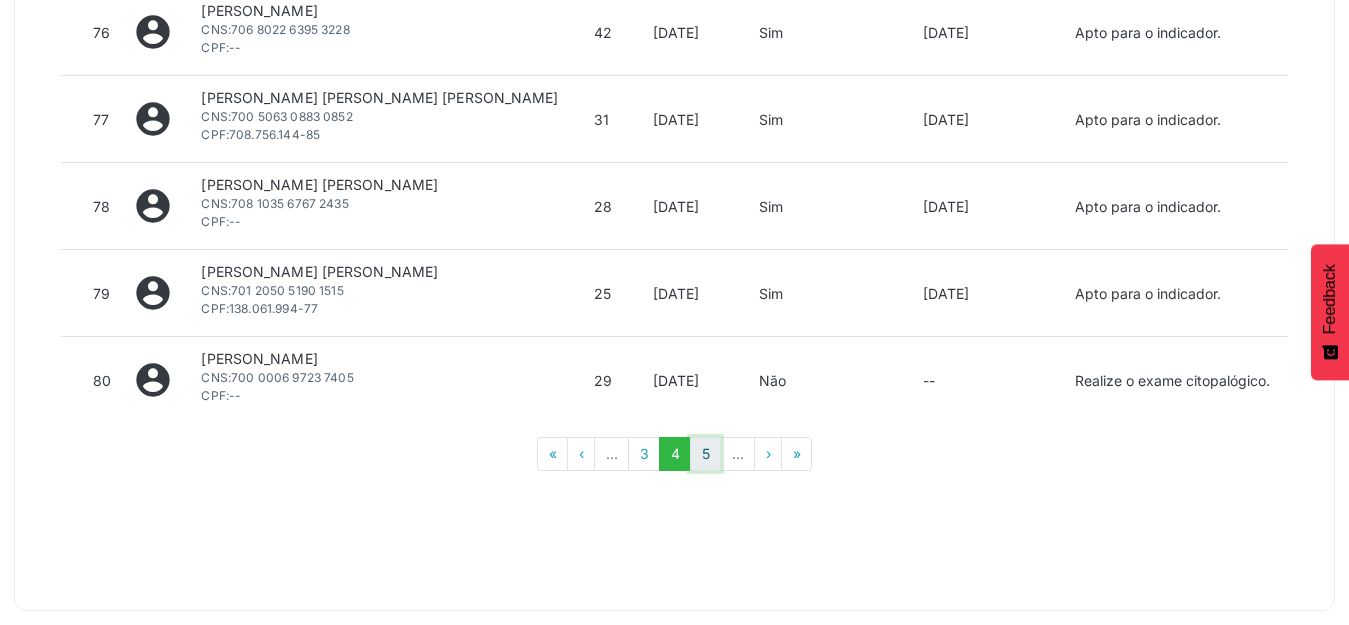 click on "5" at bounding box center (705, 454) 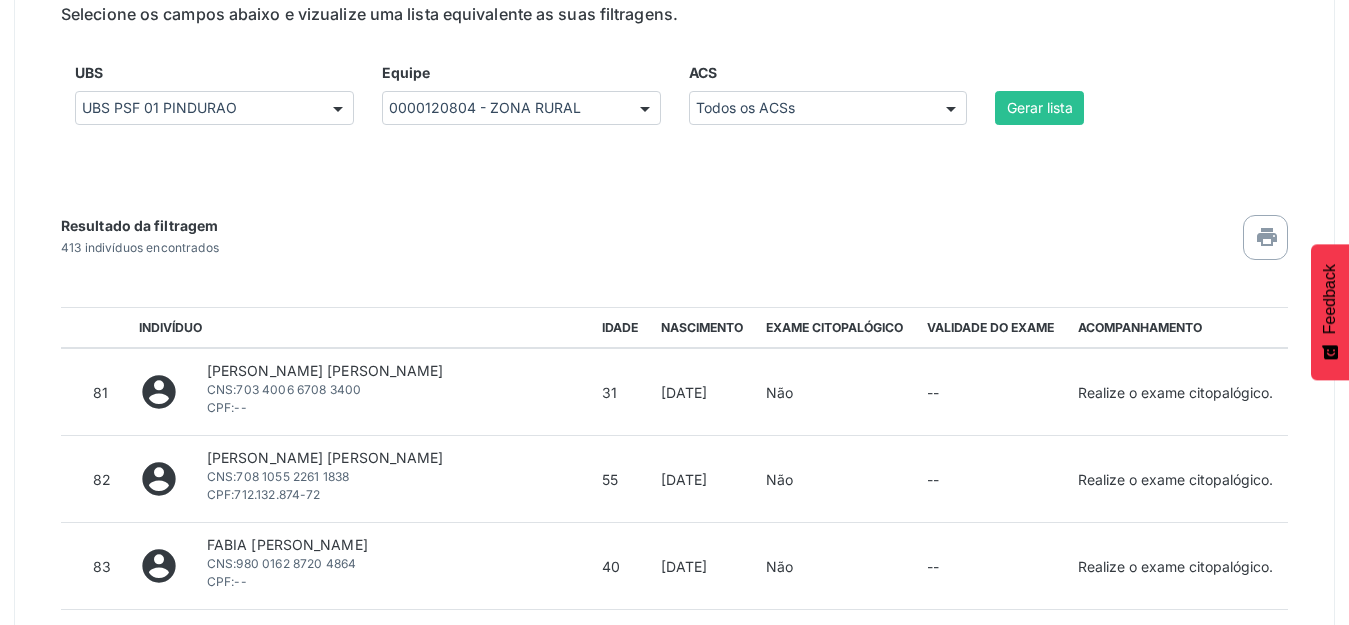 scroll, scrollTop: 2586, scrollLeft: 0, axis: vertical 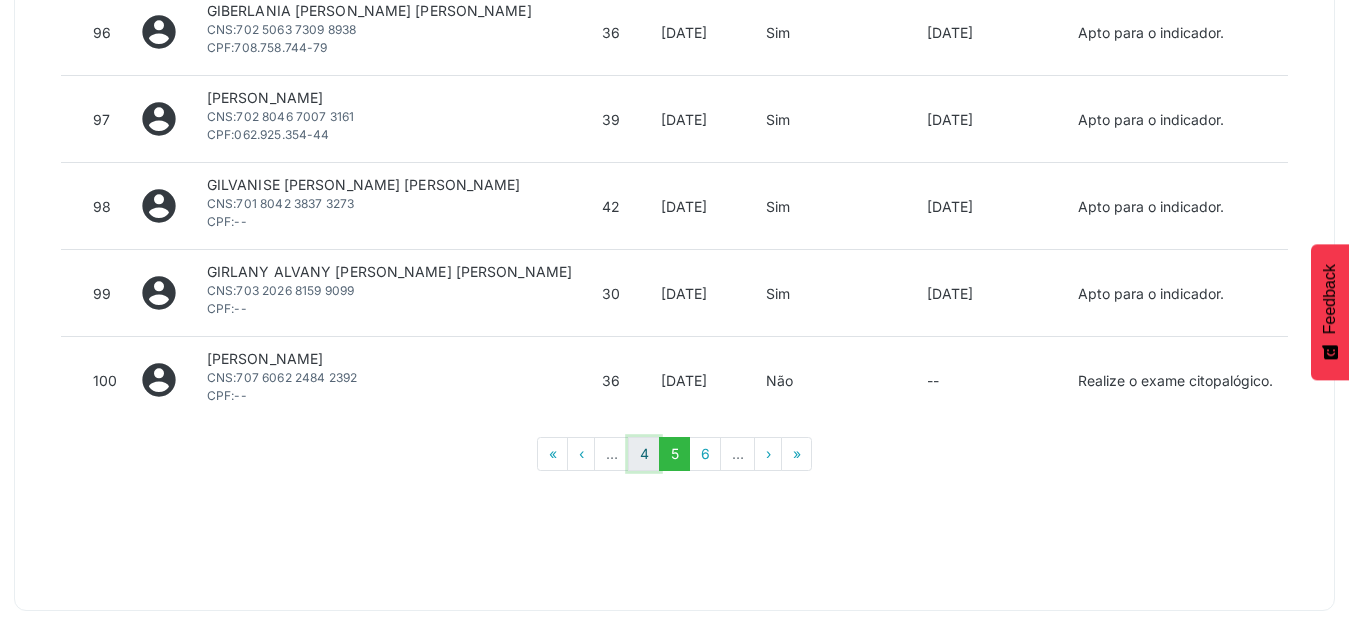 click on "4" at bounding box center (644, 454) 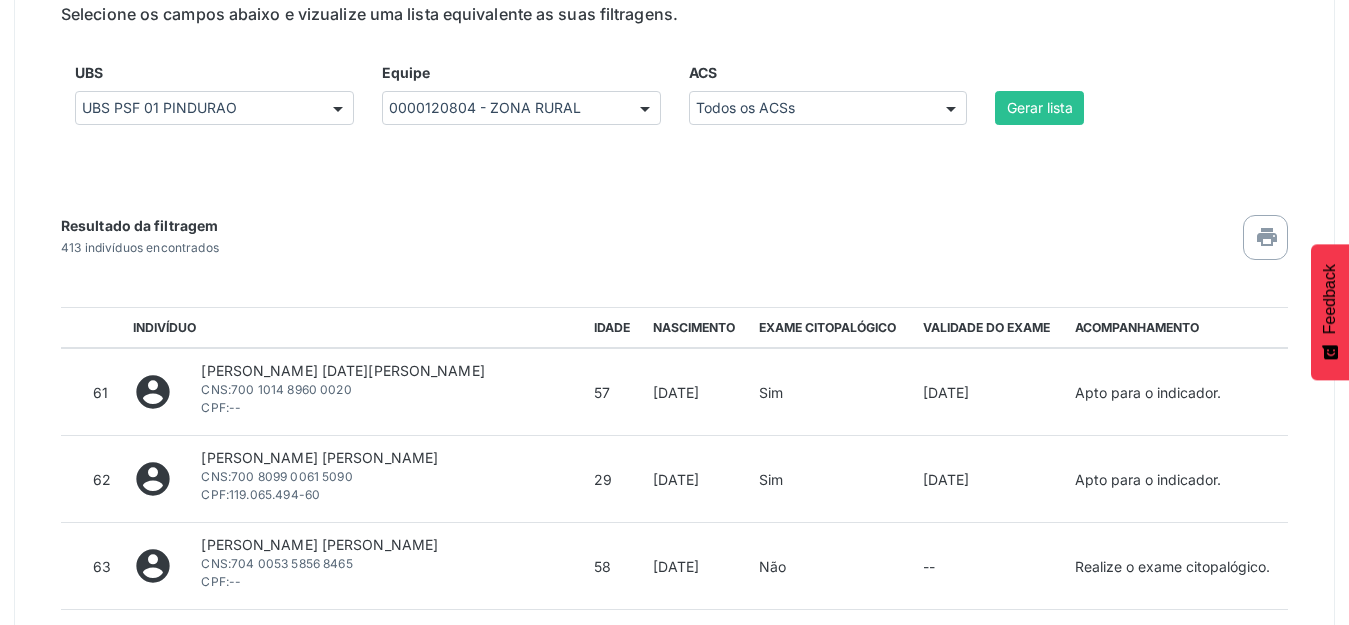 scroll, scrollTop: 2586, scrollLeft: 0, axis: vertical 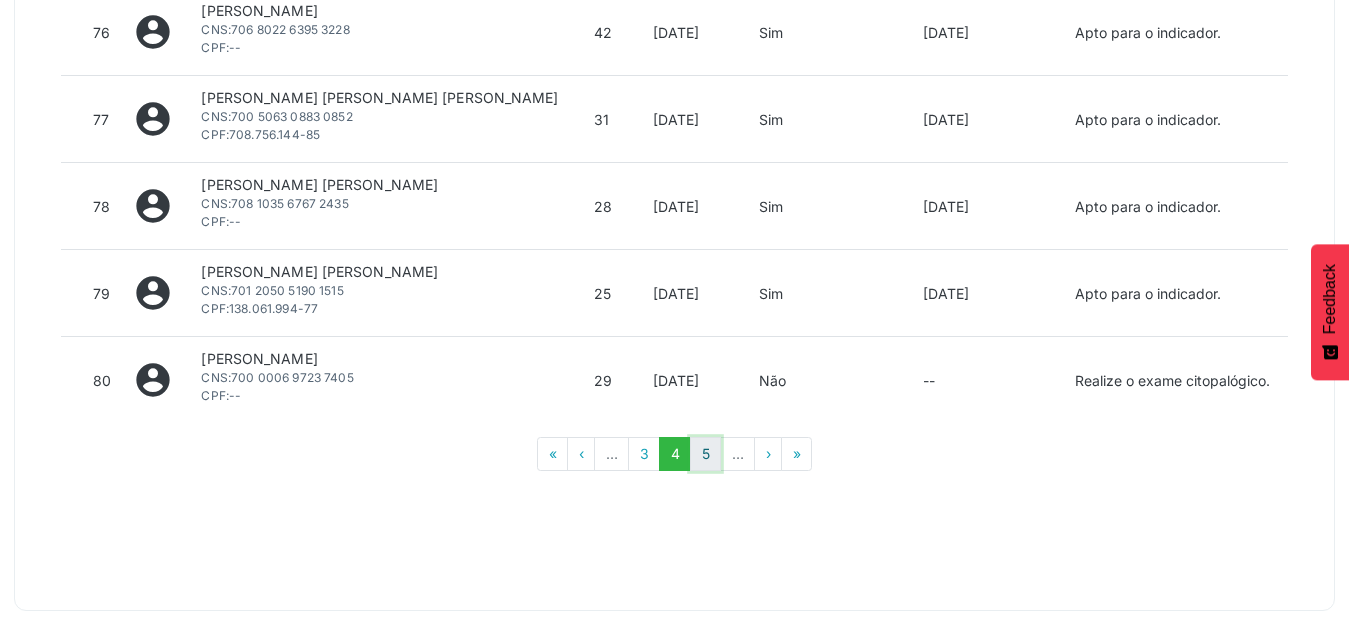 click on "5" at bounding box center (705, 454) 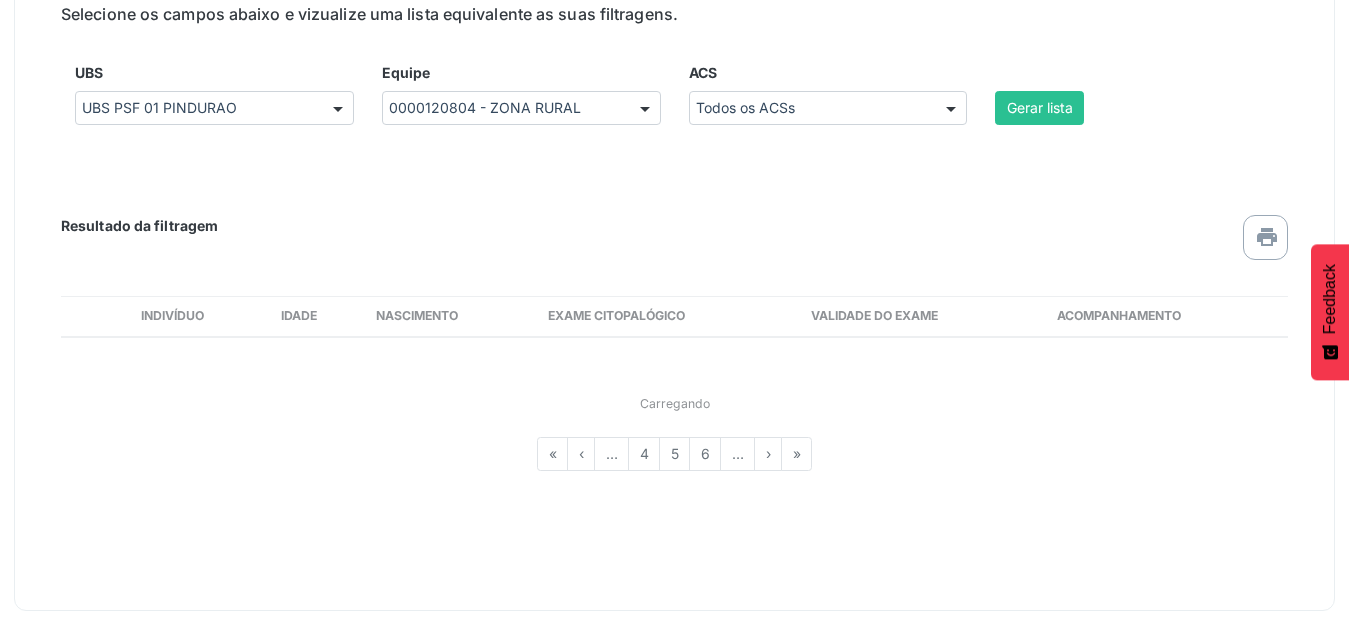 scroll, scrollTop: 921, scrollLeft: 0, axis: vertical 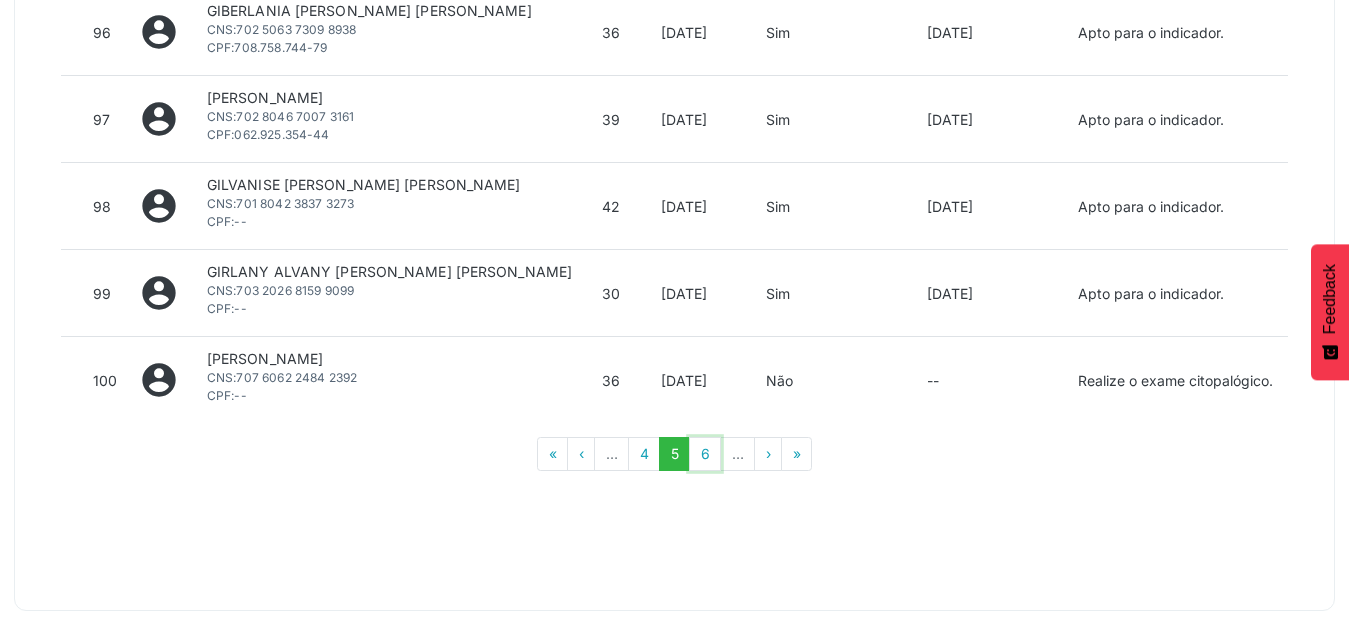 click on "6" at bounding box center [705, 454] 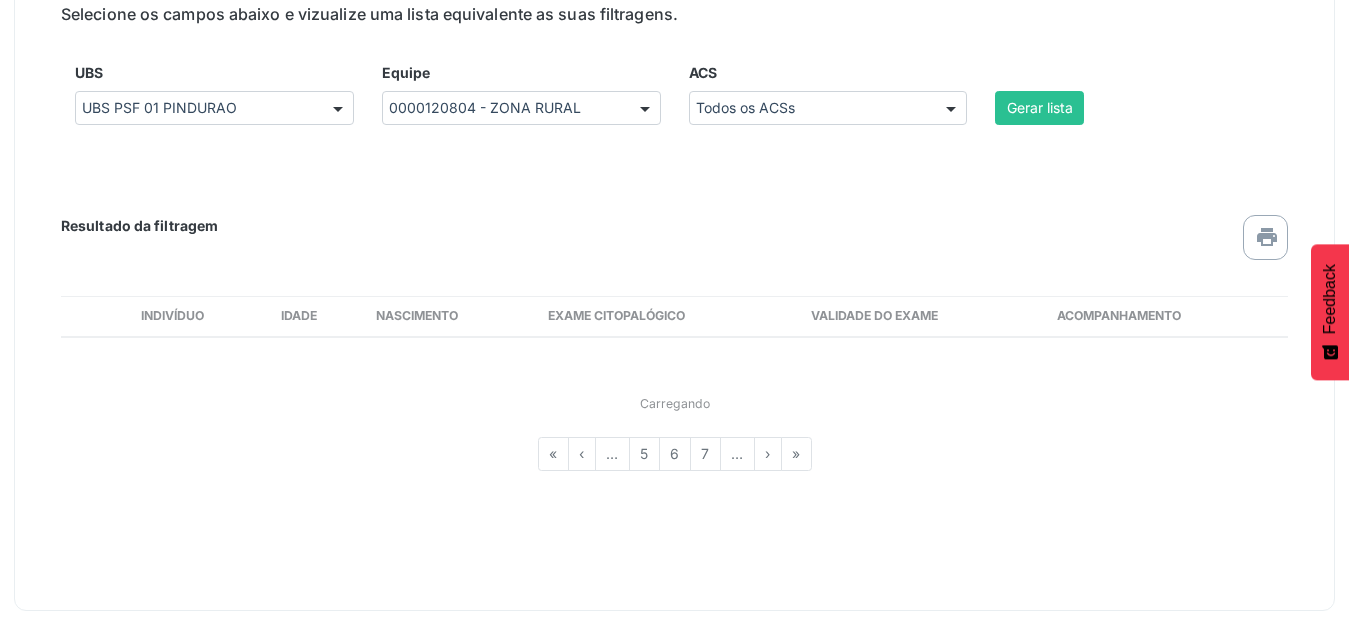 scroll, scrollTop: 2586, scrollLeft: 0, axis: vertical 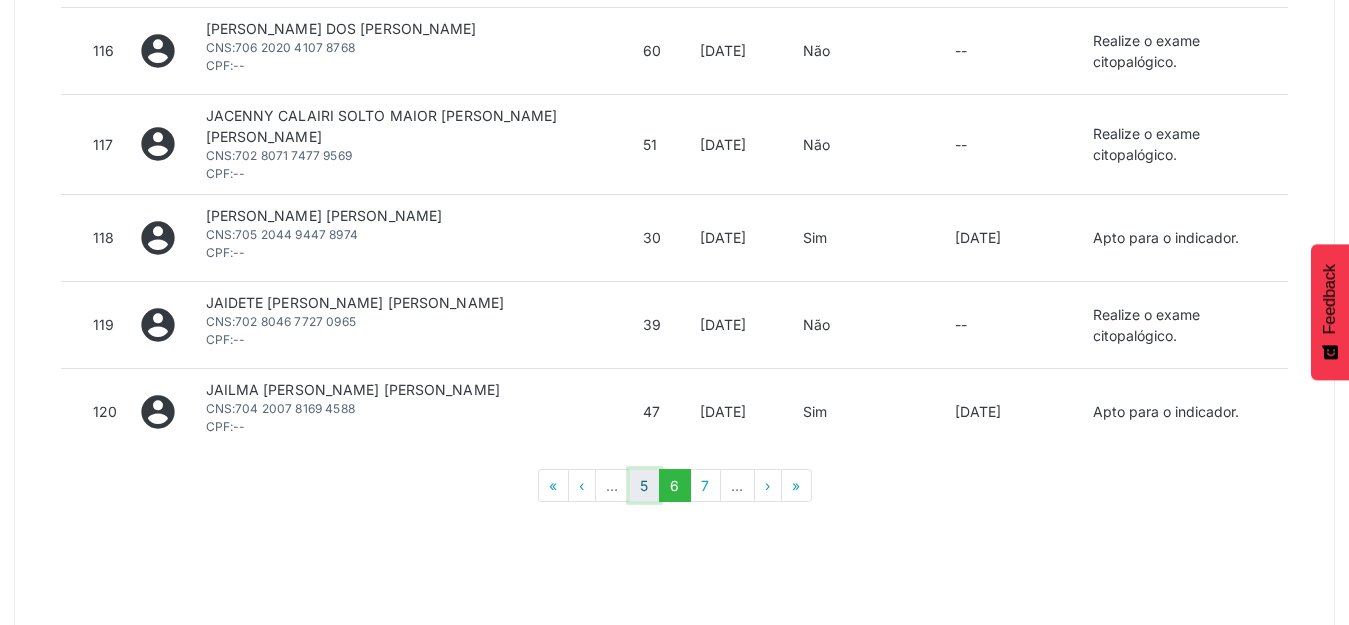click on "5" at bounding box center [644, 486] 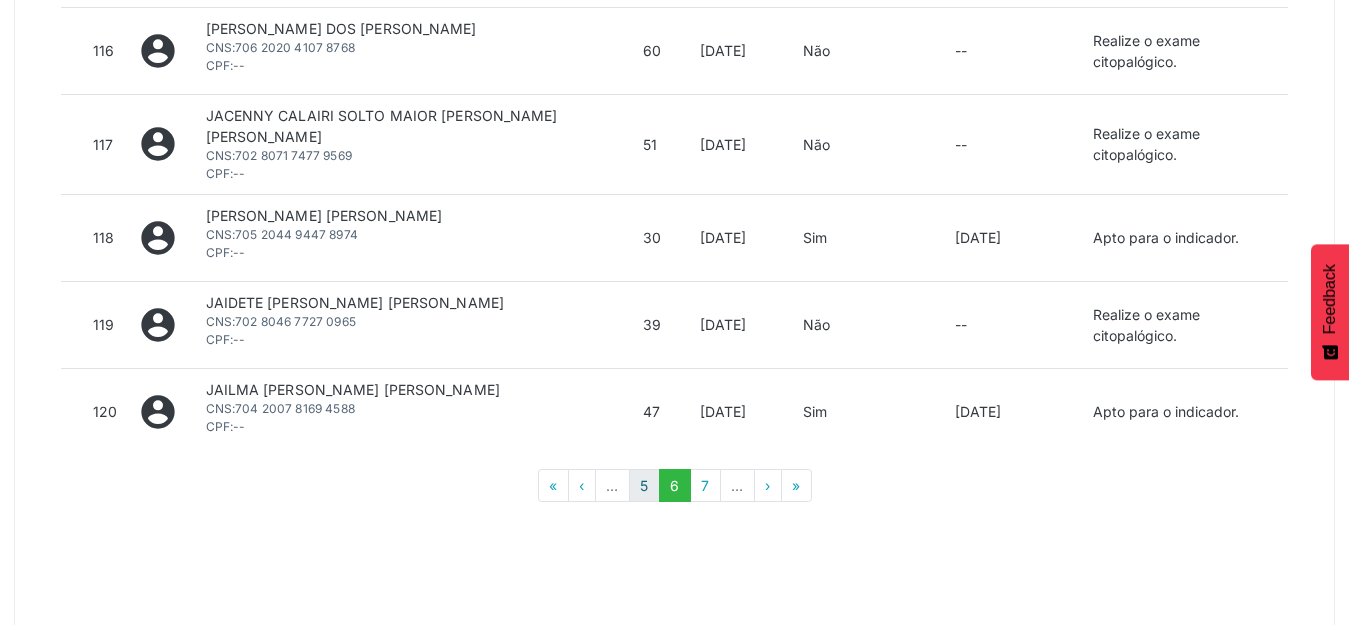 scroll, scrollTop: 921, scrollLeft: 0, axis: vertical 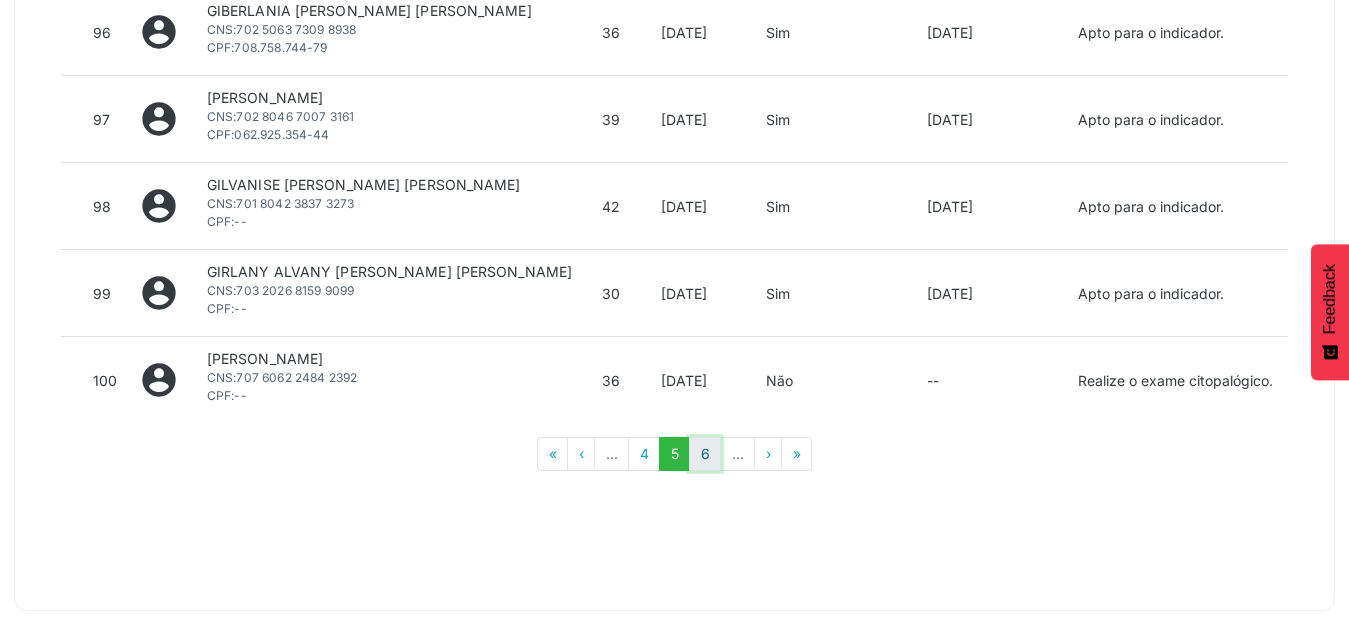 click on "6" at bounding box center (705, 454) 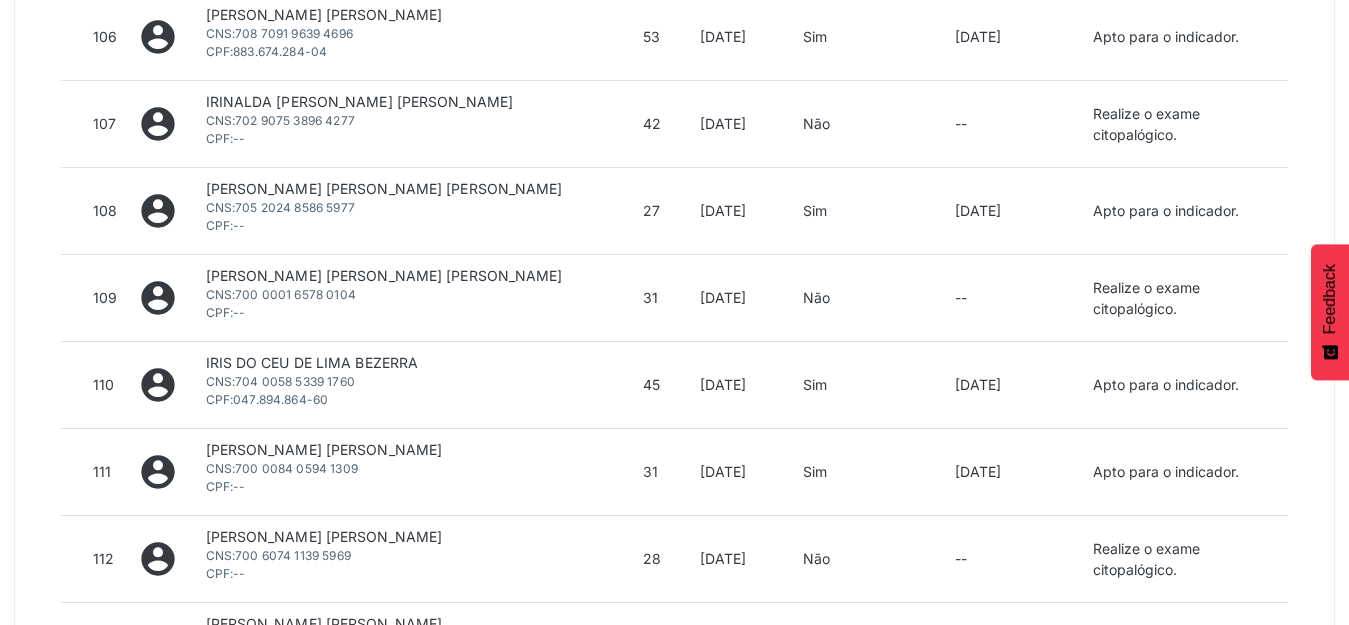scroll, scrollTop: 1686, scrollLeft: 0, axis: vertical 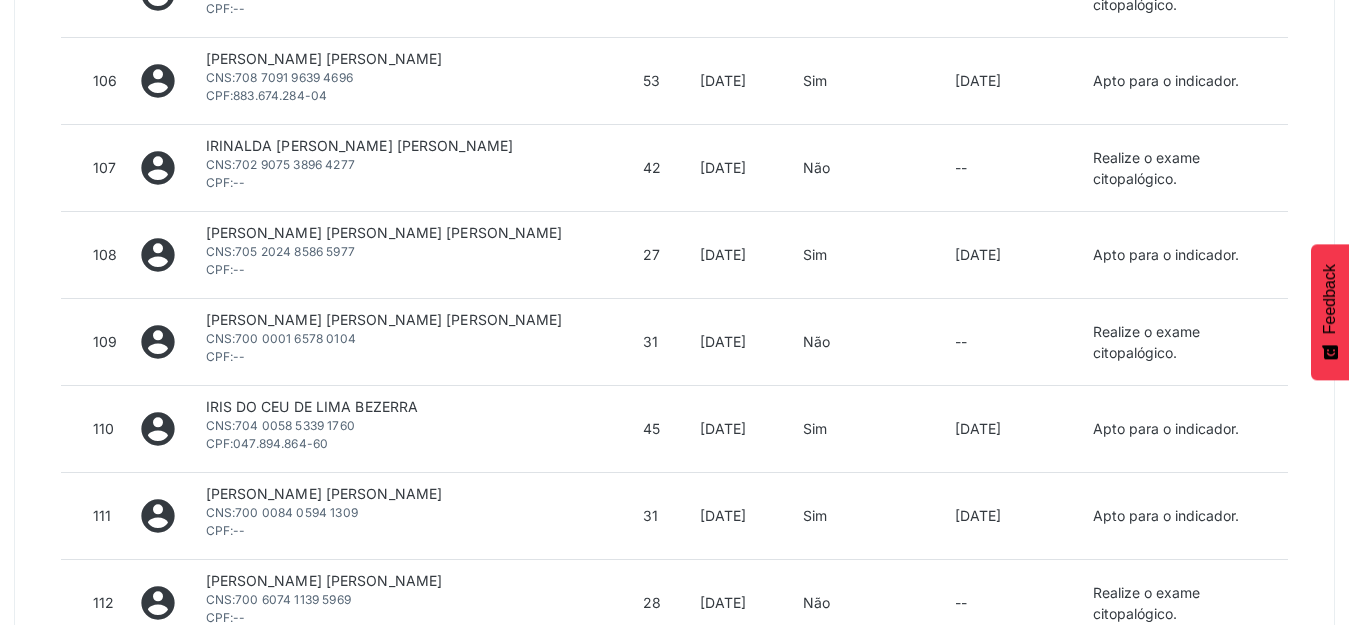 drag, startPoint x: 484, startPoint y: 306, endPoint x: 204, endPoint y: 294, distance: 280.25702 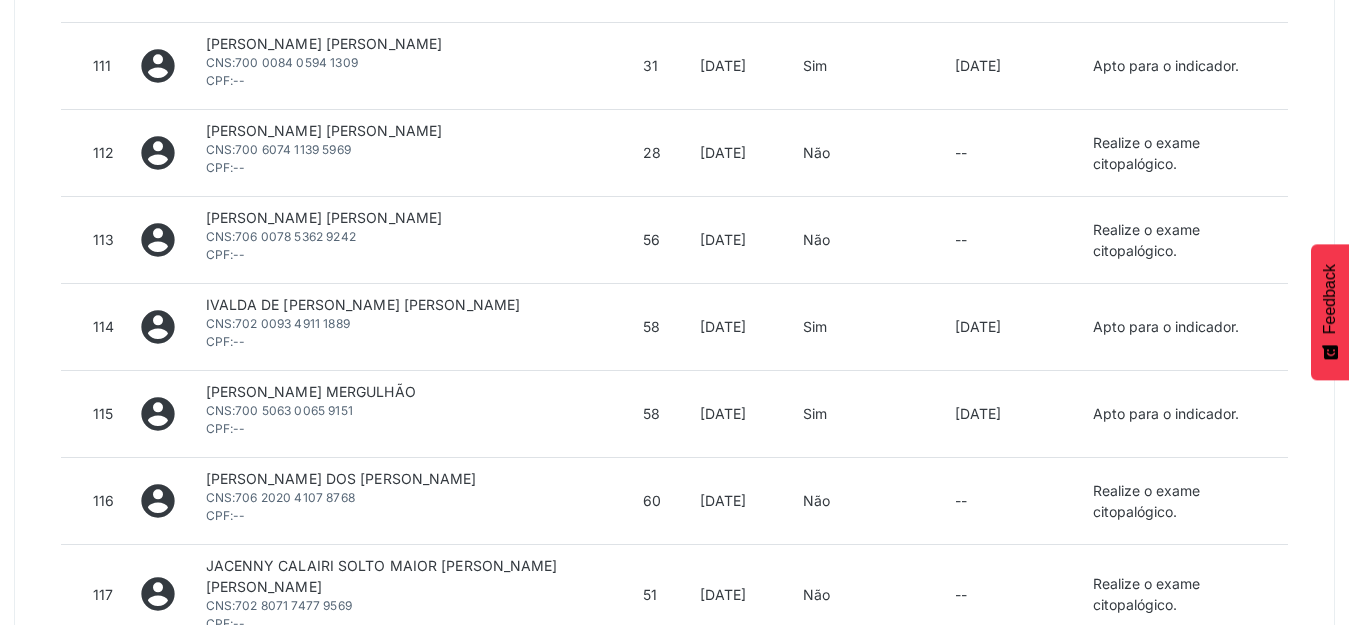 scroll, scrollTop: 2586, scrollLeft: 0, axis: vertical 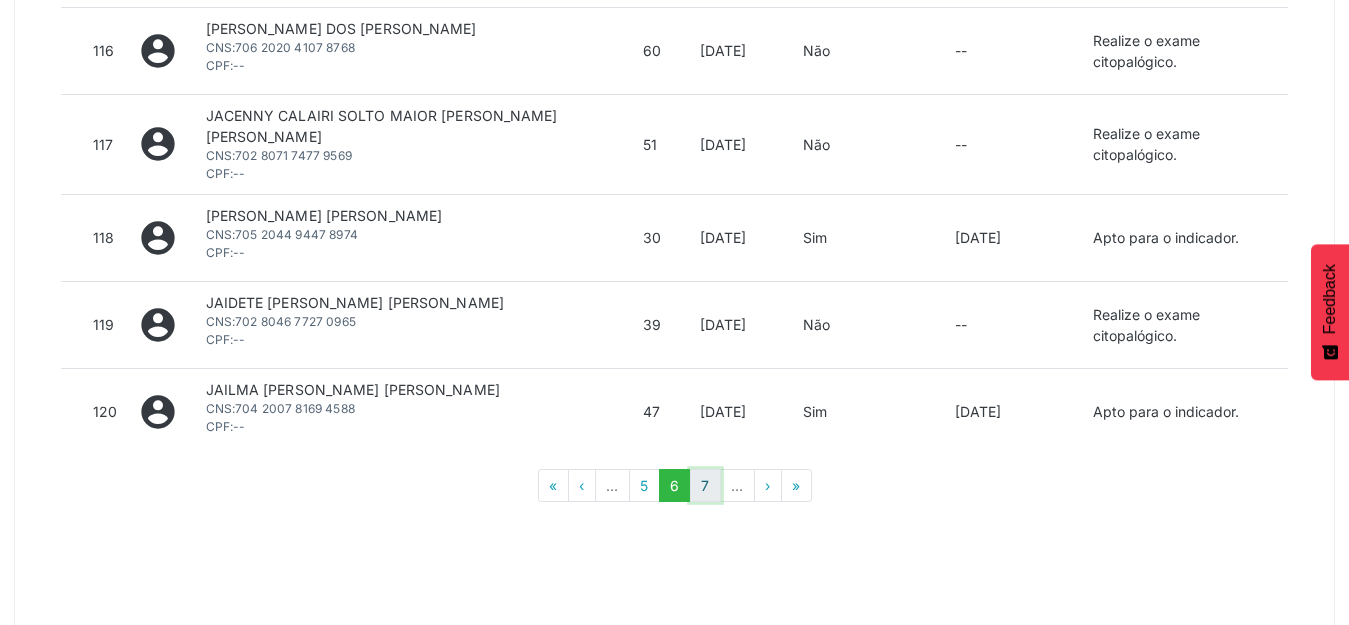 click on "7" at bounding box center (705, 486) 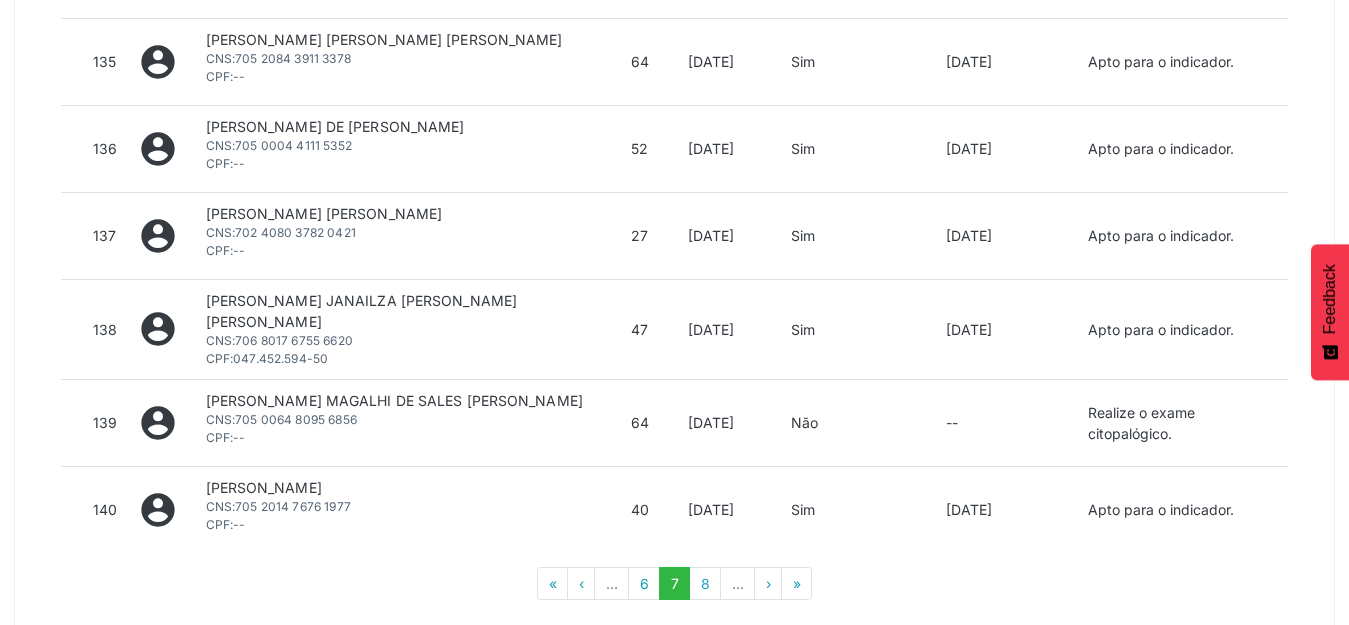 scroll, scrollTop: 2586, scrollLeft: 0, axis: vertical 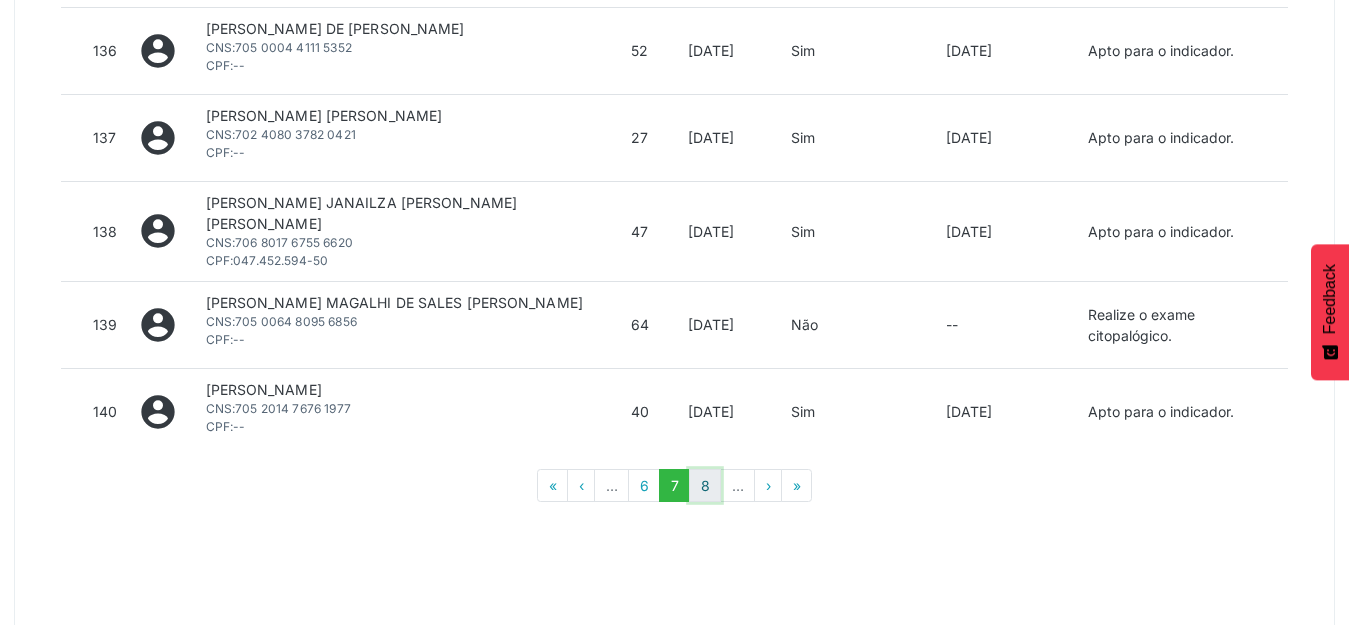 click on "8" at bounding box center [705, 486] 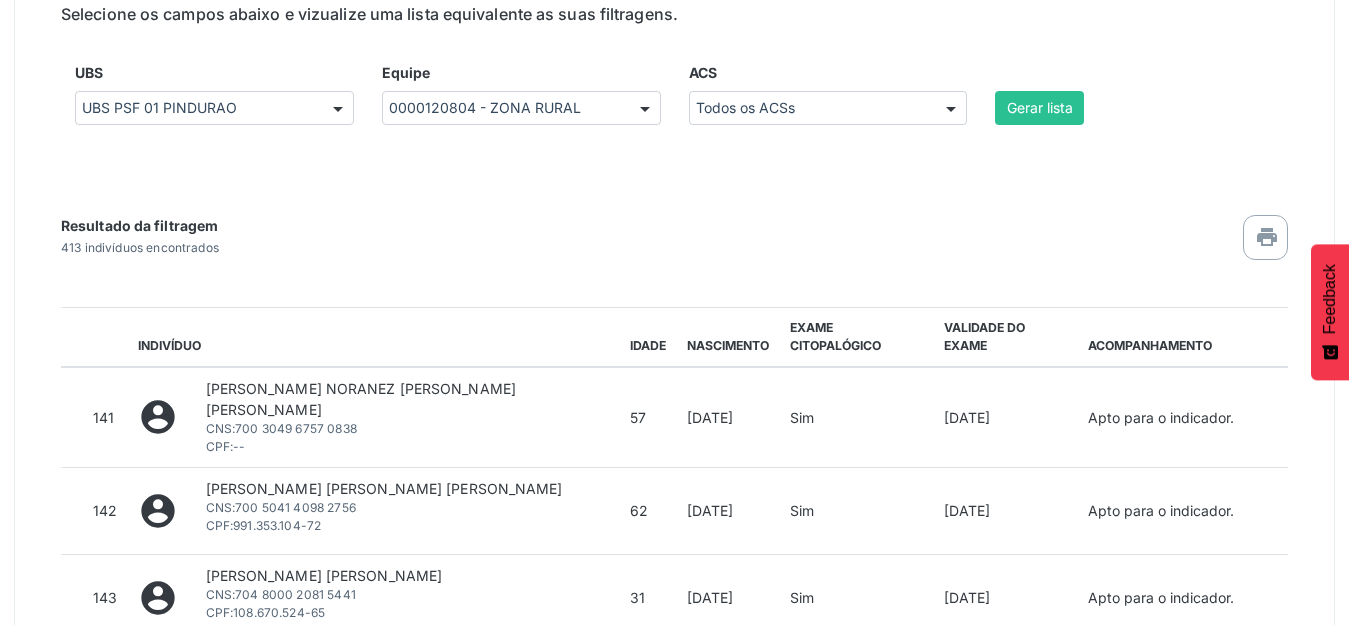 scroll, scrollTop: 2586, scrollLeft: 0, axis: vertical 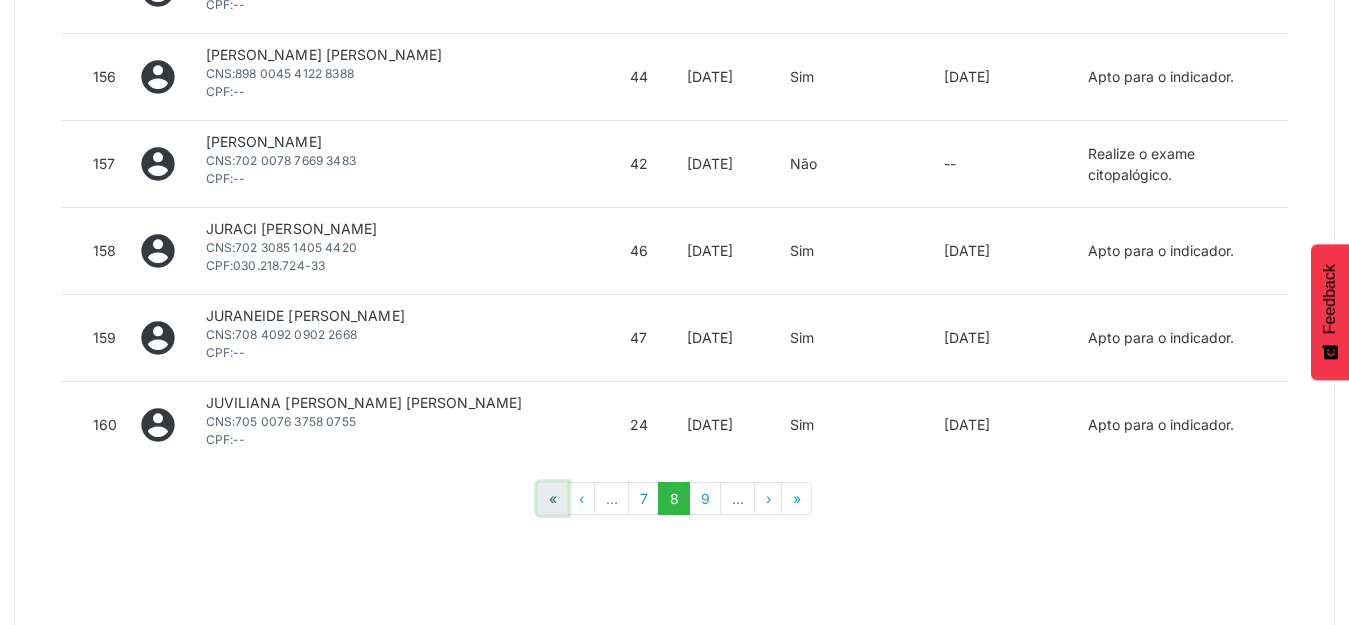 click on "«" at bounding box center [552, 499] 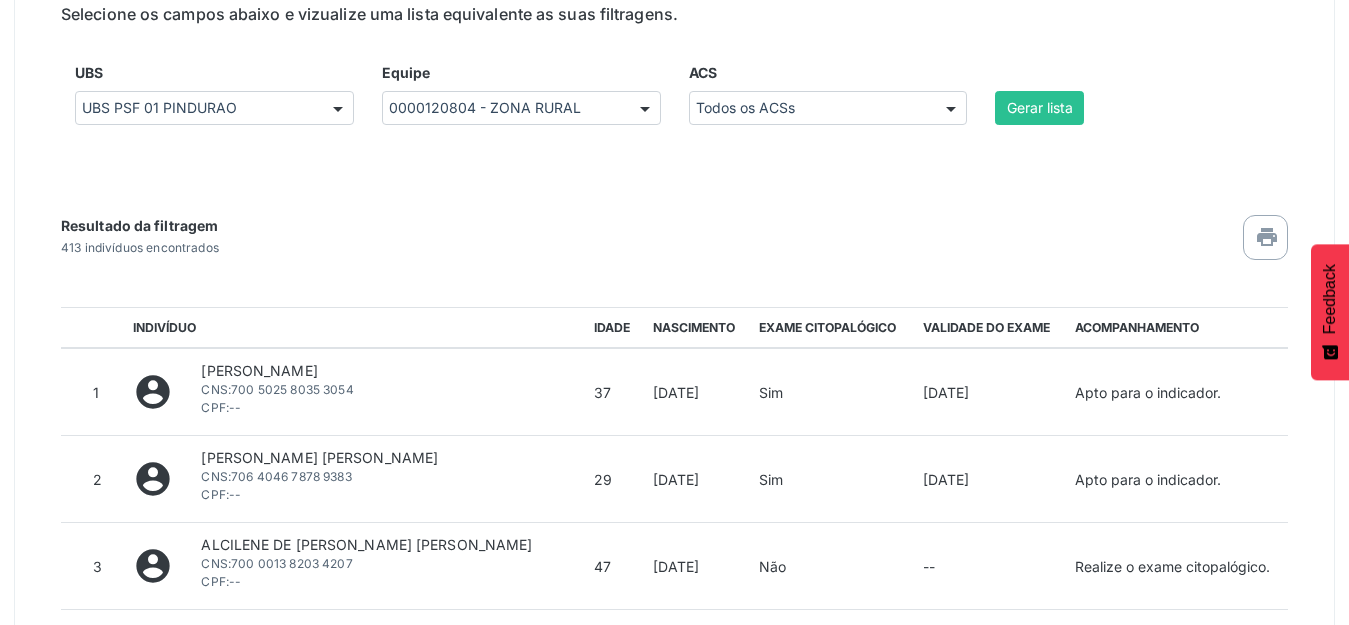 scroll, scrollTop: 2586, scrollLeft: 0, axis: vertical 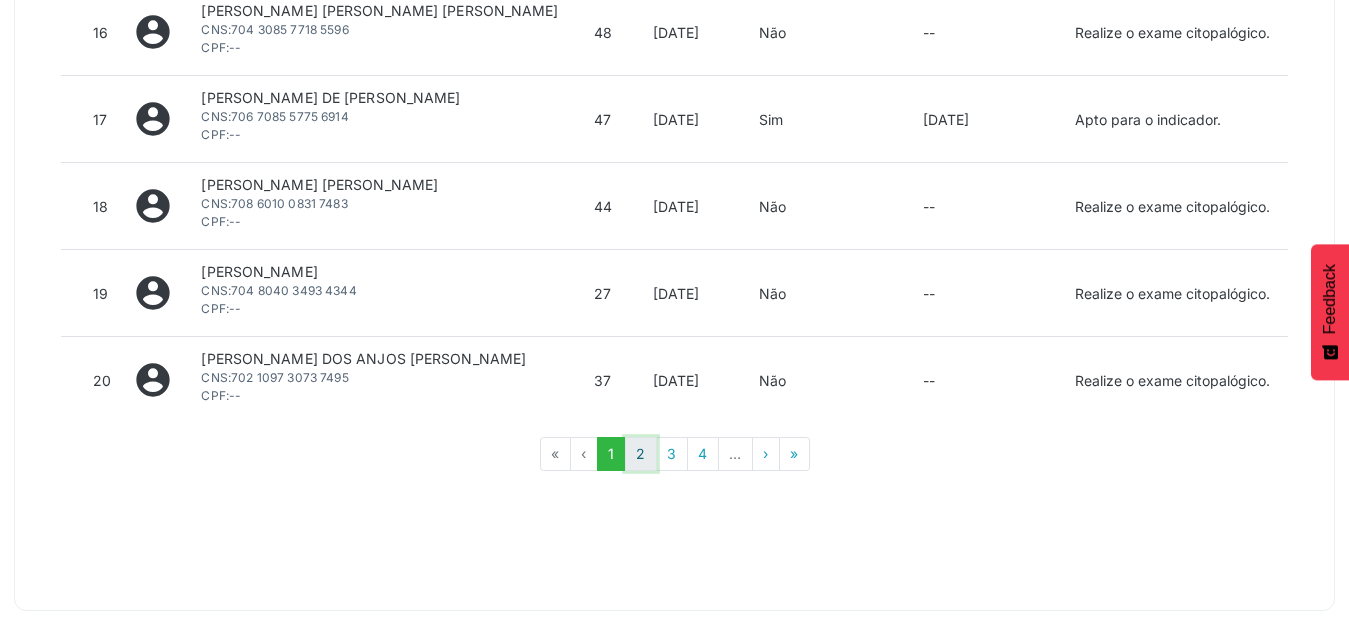 click on "2" at bounding box center (641, 454) 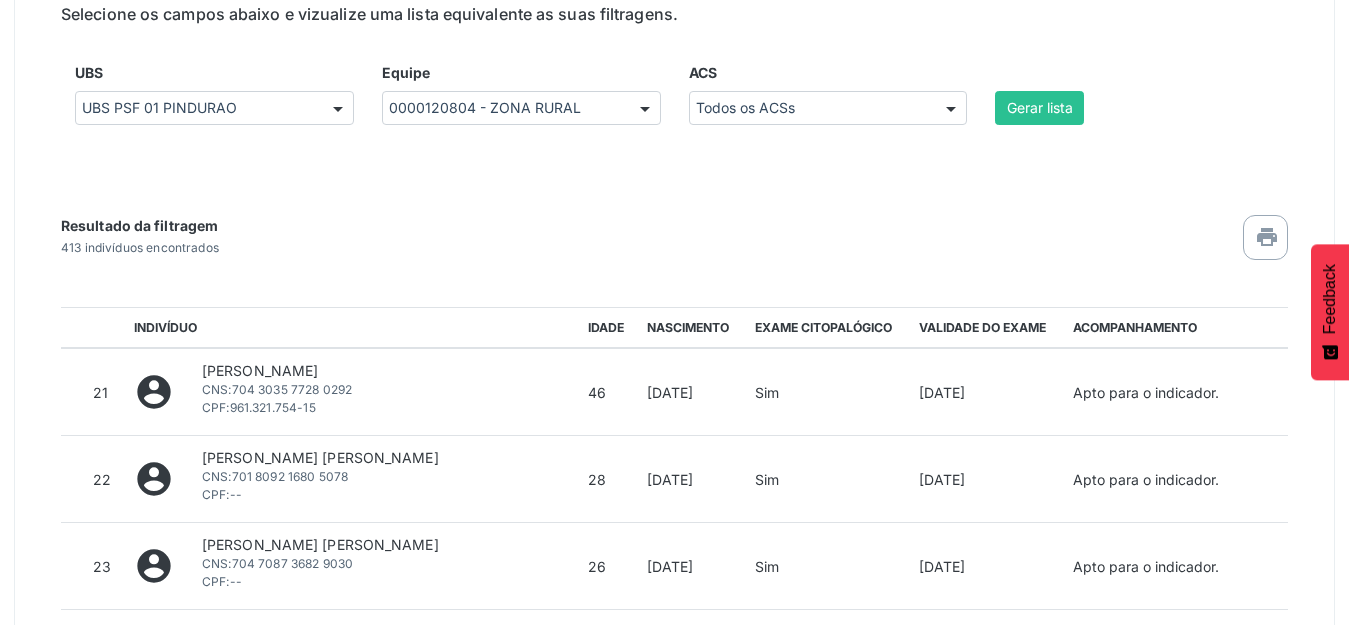 scroll, scrollTop: 2586, scrollLeft: 0, axis: vertical 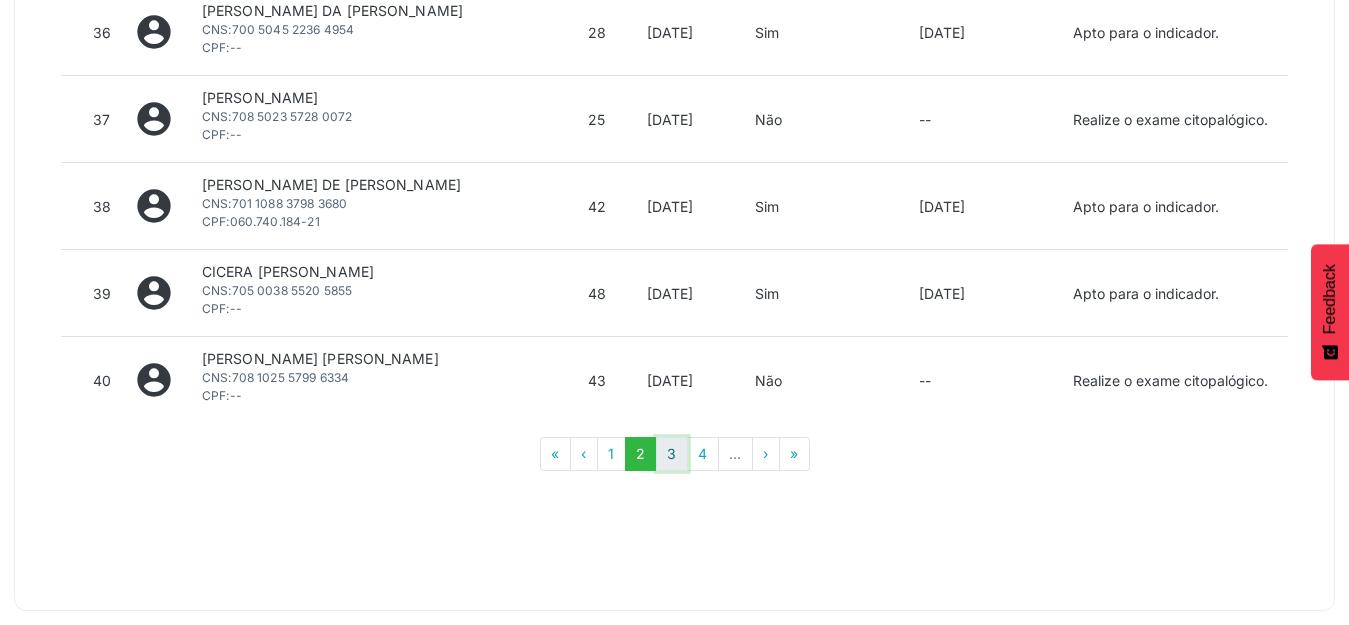 click on "3" at bounding box center [672, 454] 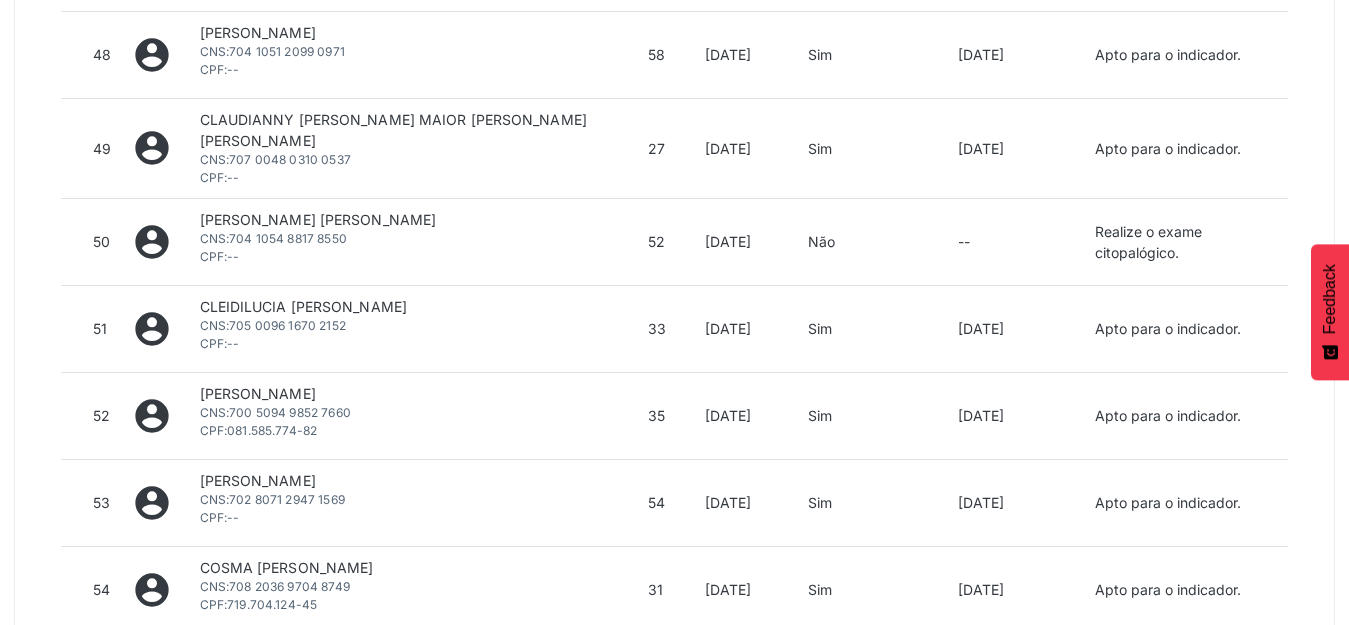 scroll, scrollTop: 1786, scrollLeft: 0, axis: vertical 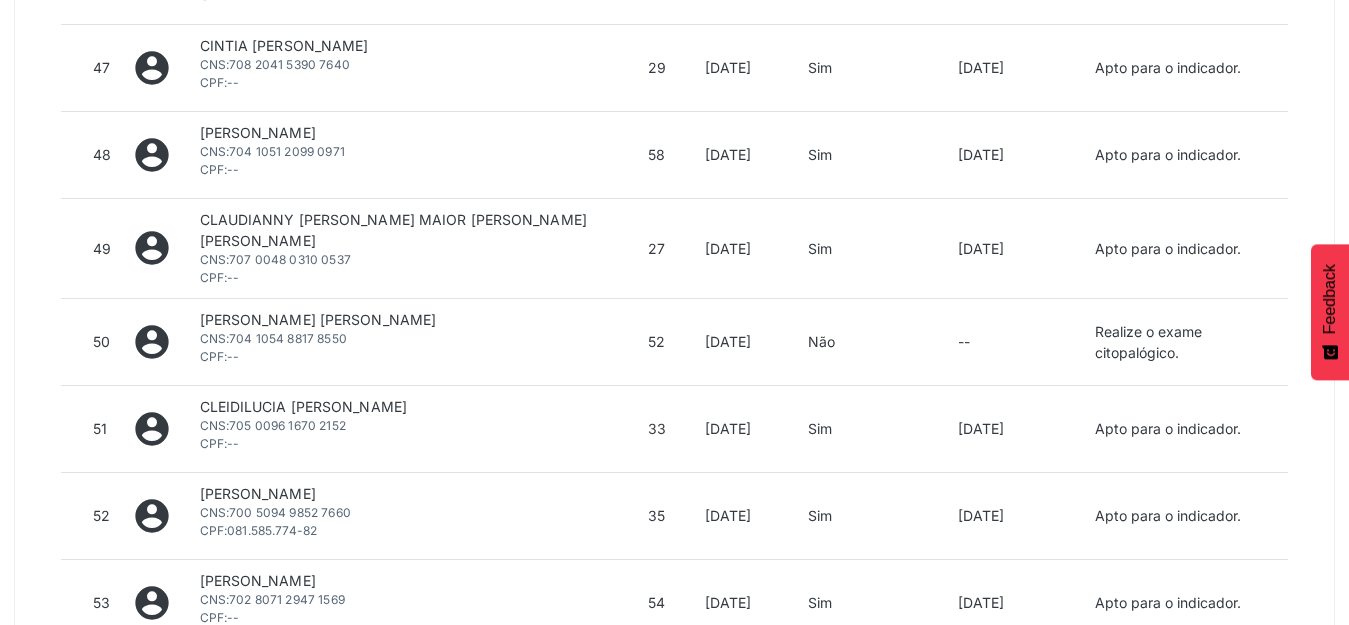 drag, startPoint x: 352, startPoint y: 303, endPoint x: 232, endPoint y: 306, distance: 120.03749 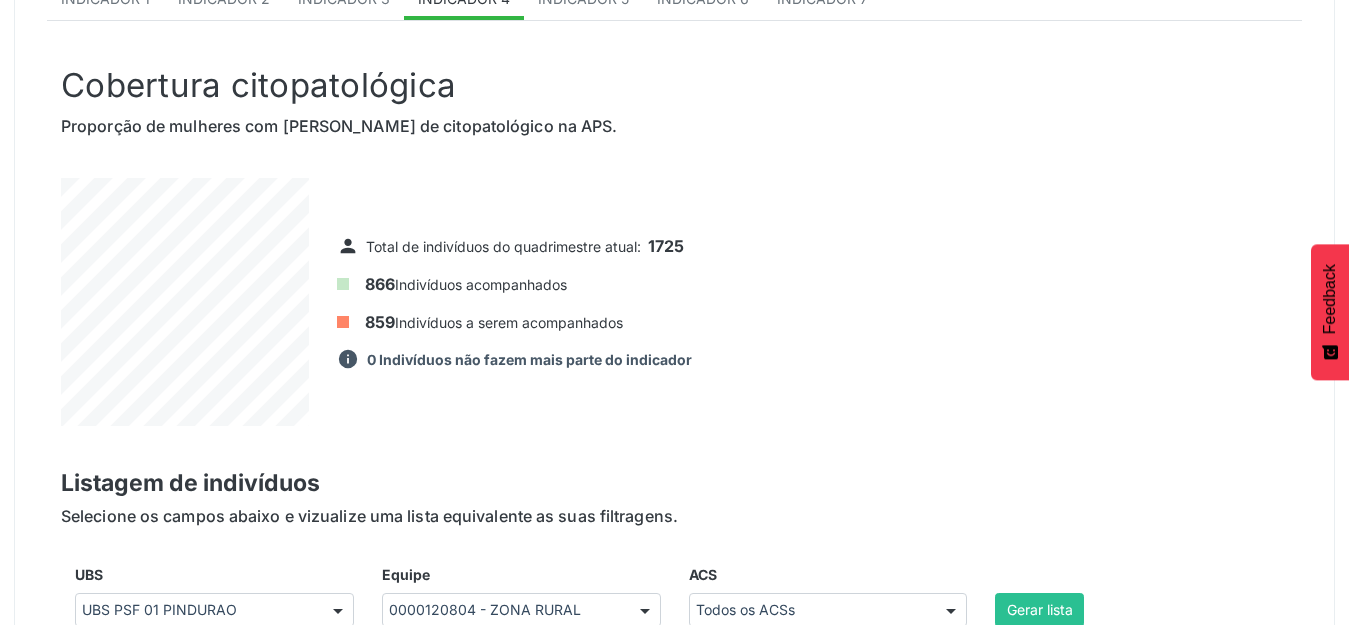 scroll, scrollTop: 586, scrollLeft: 0, axis: vertical 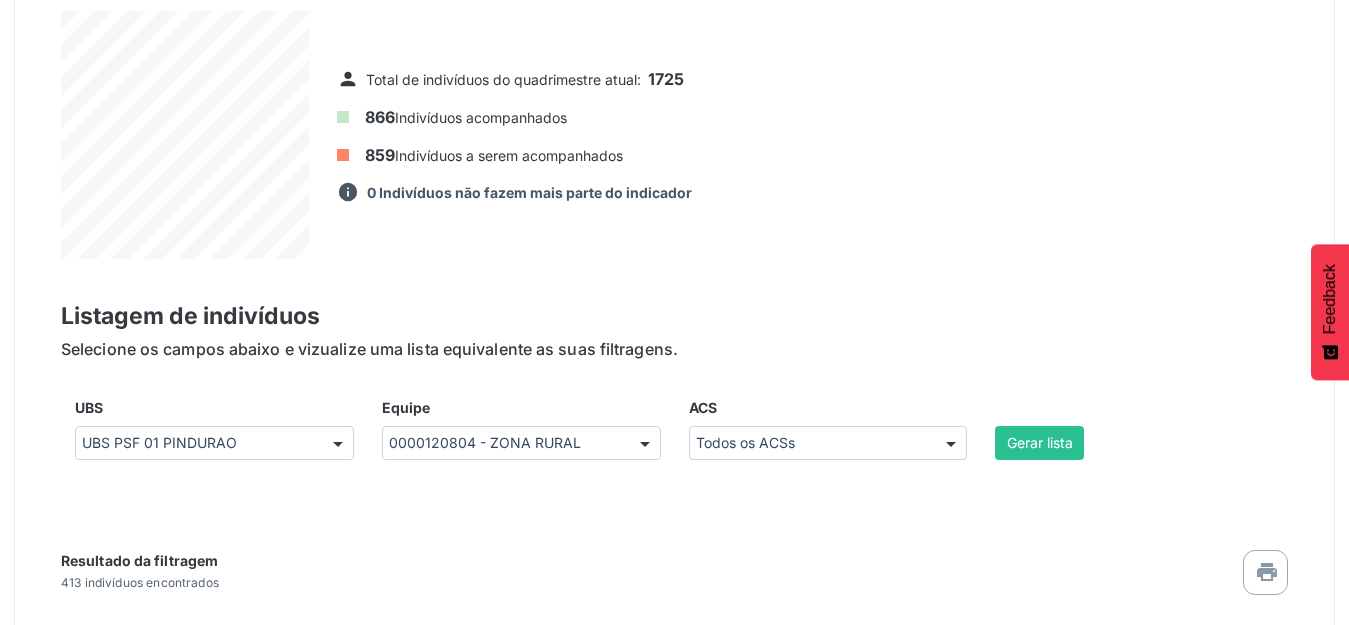 click on "Selecione os campos abaixo e vizualize uma lista equivalente as suas filtragens." at bounding box center [674, 349] 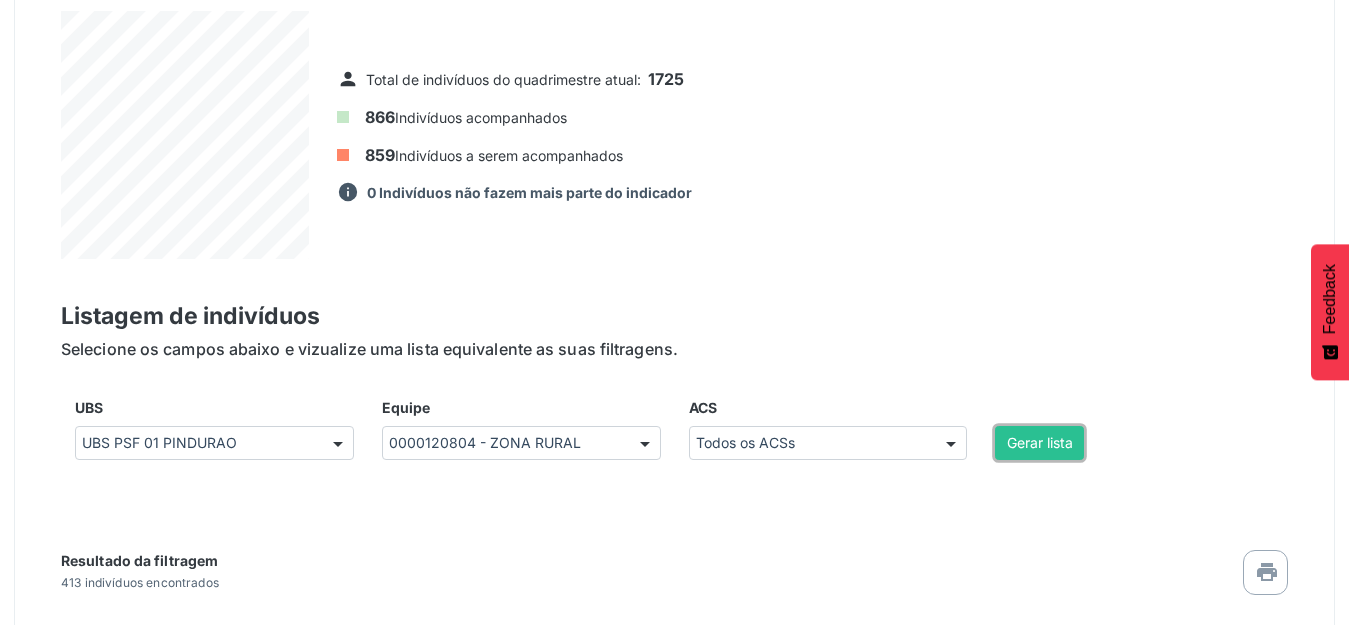 click on "Gerar lista" at bounding box center [1039, 443] 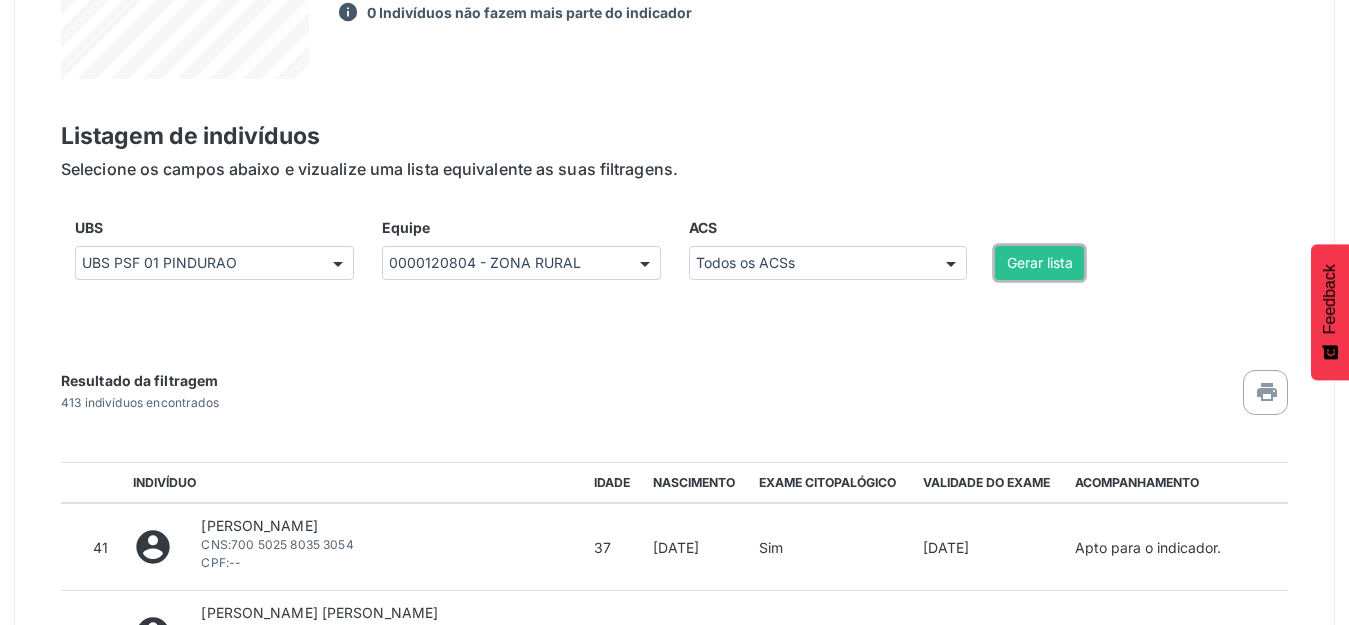 scroll, scrollTop: 786, scrollLeft: 0, axis: vertical 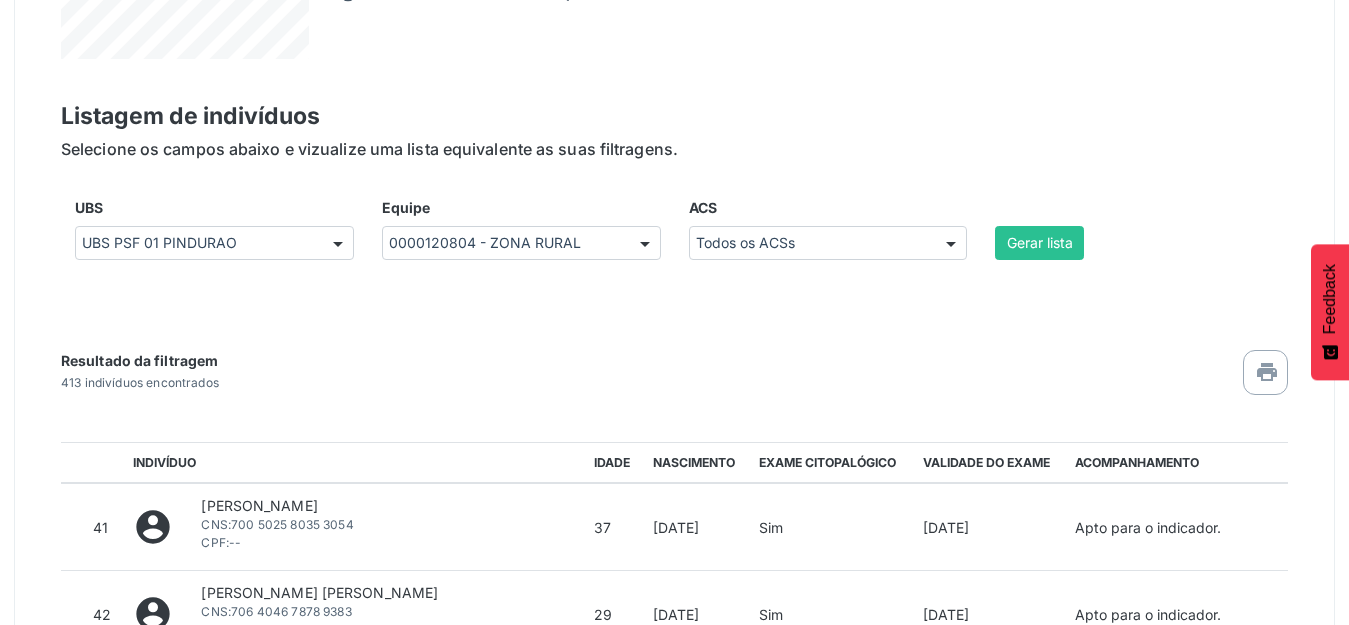 click on "Resultado da filtragem
413
indivíduos encontrados
printer" at bounding box center (674, 358) 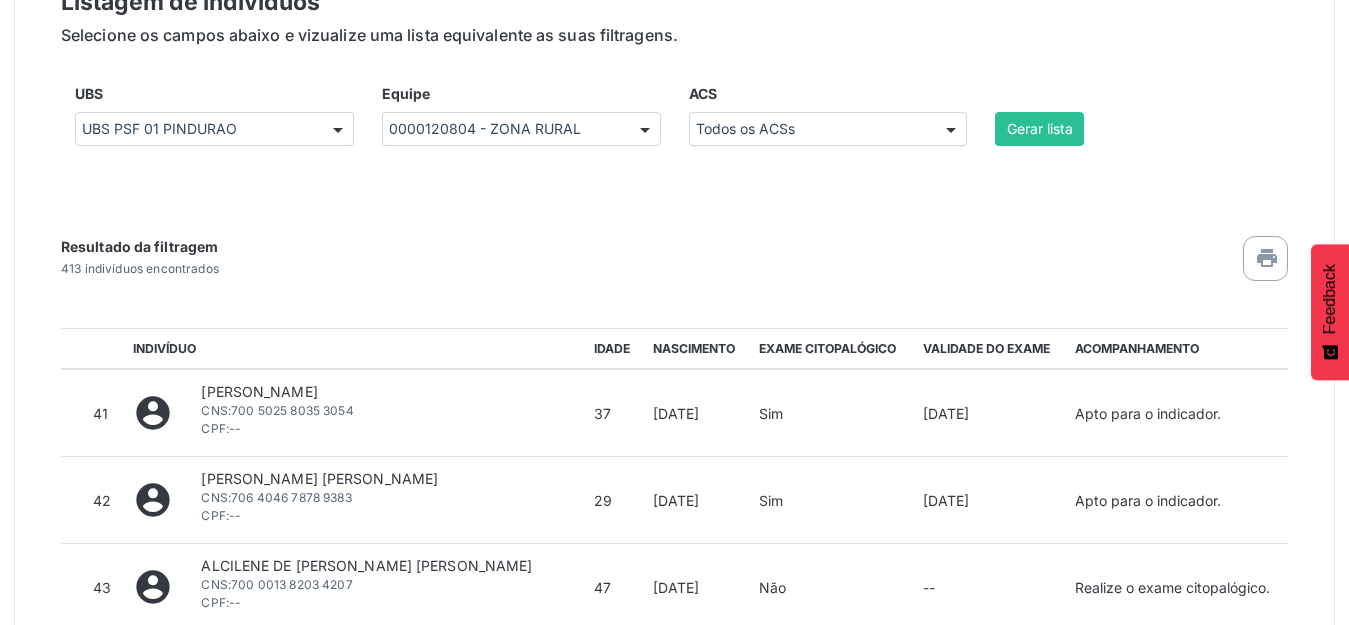 scroll, scrollTop: 986, scrollLeft: 0, axis: vertical 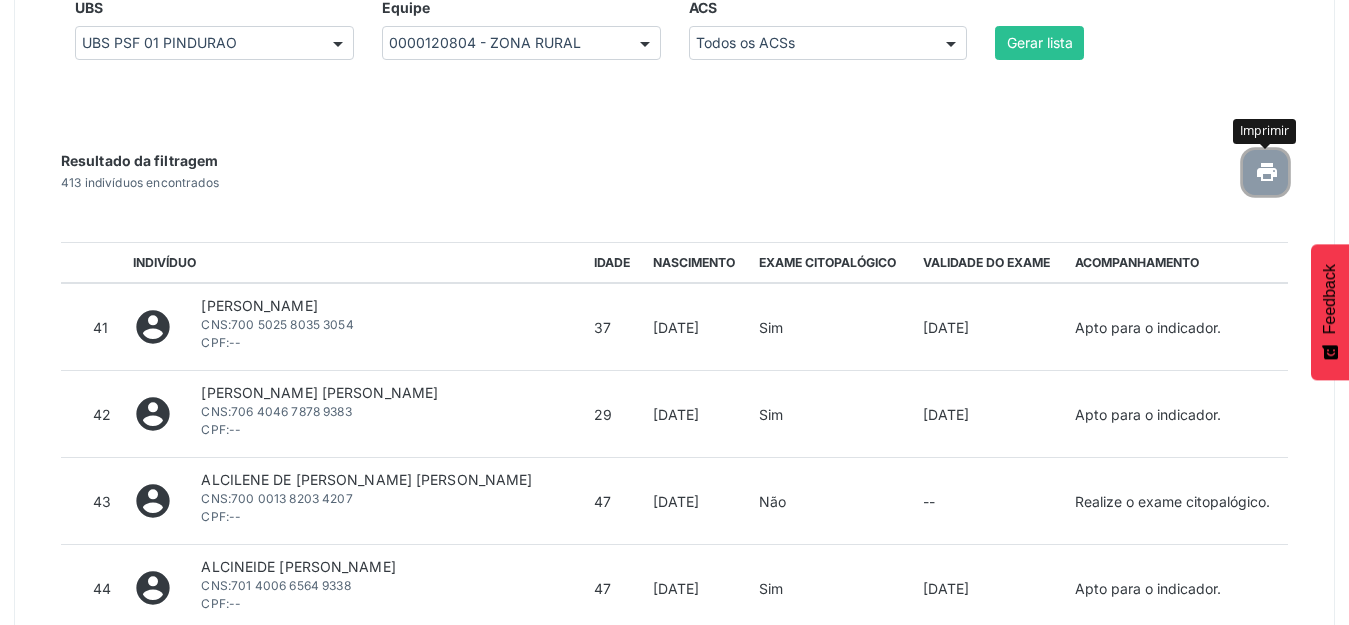click on "printer" at bounding box center [1291, 172] 